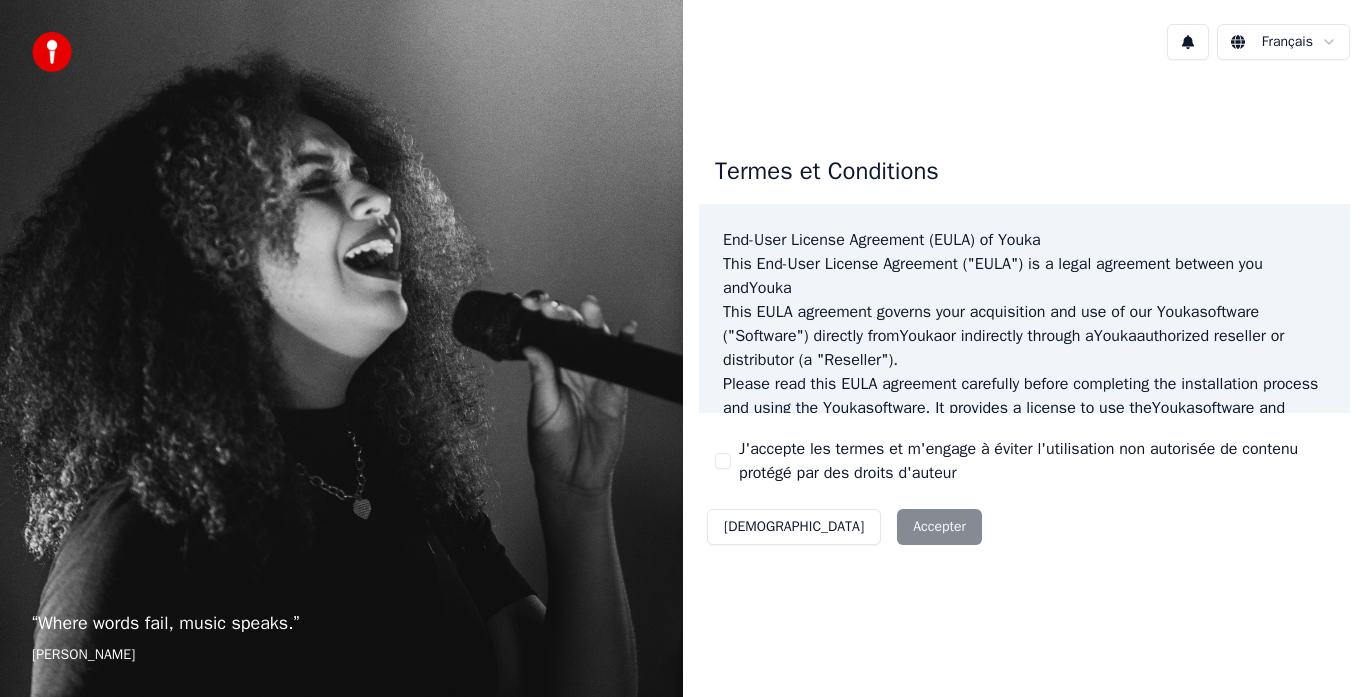 scroll, scrollTop: 0, scrollLeft: 0, axis: both 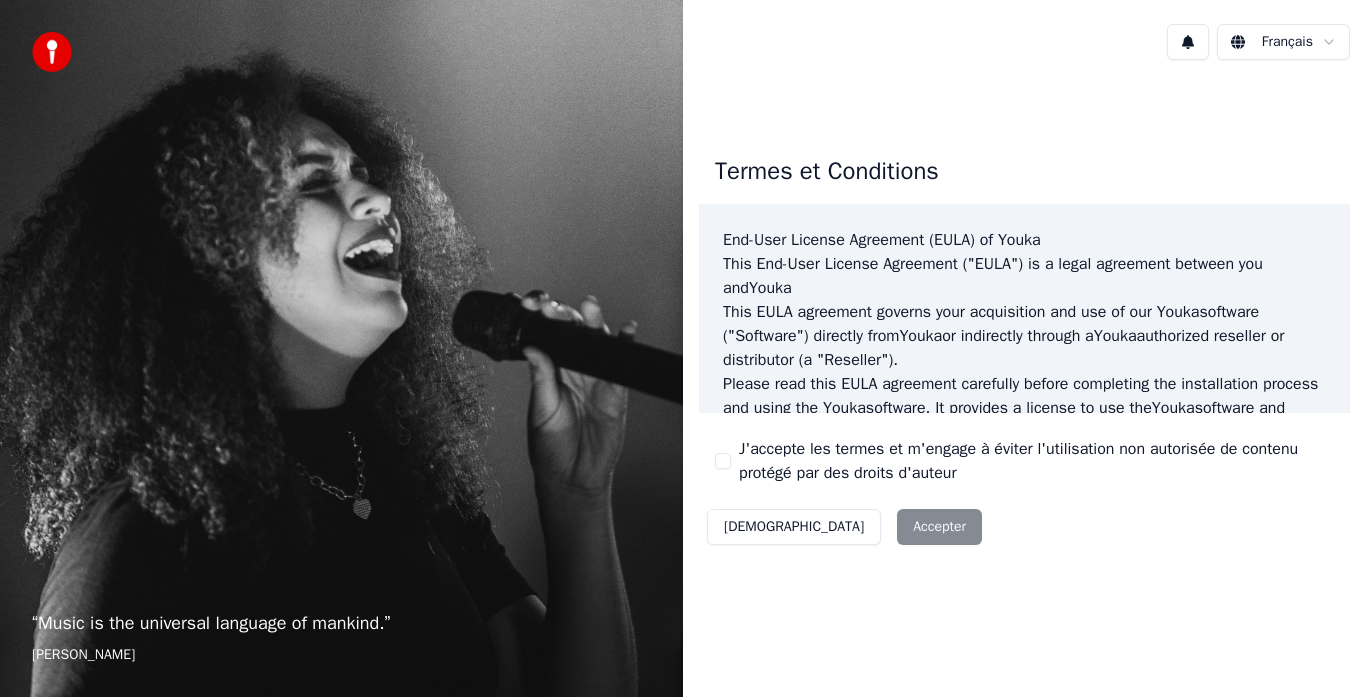 click on "Décliner Accepter" at bounding box center [844, 527] 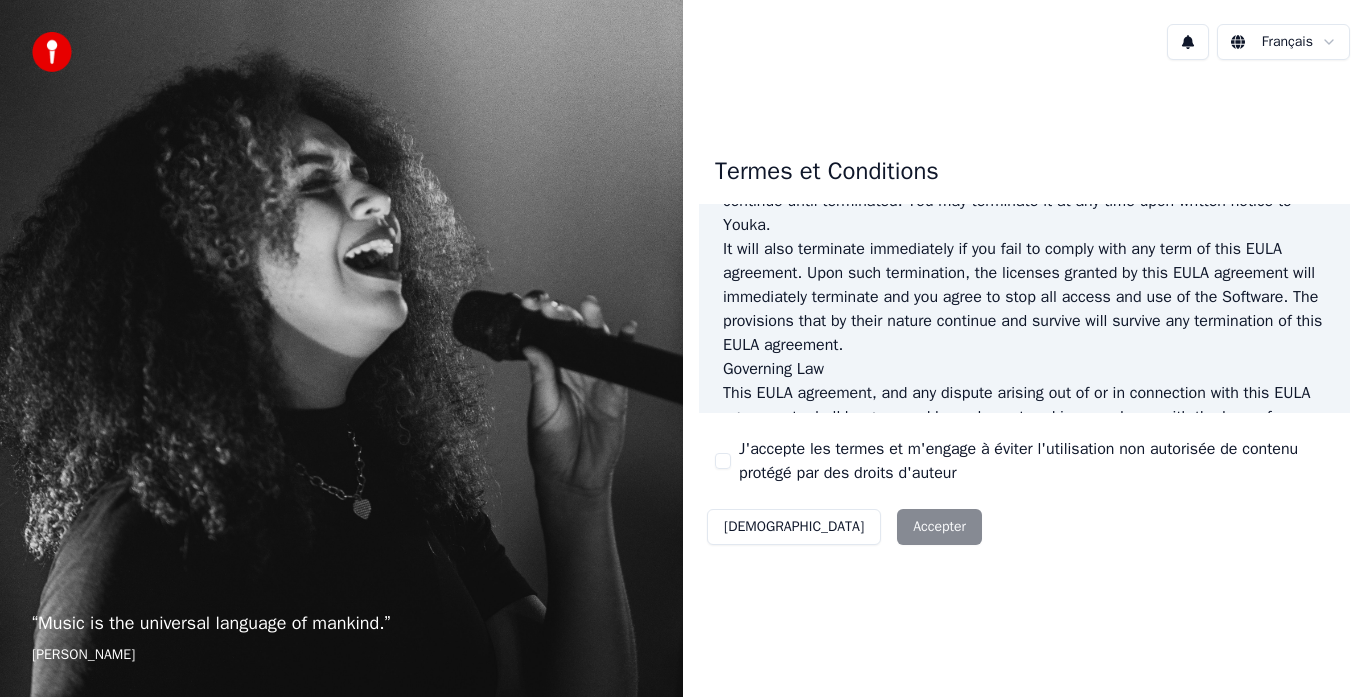 scroll, scrollTop: 1375, scrollLeft: 0, axis: vertical 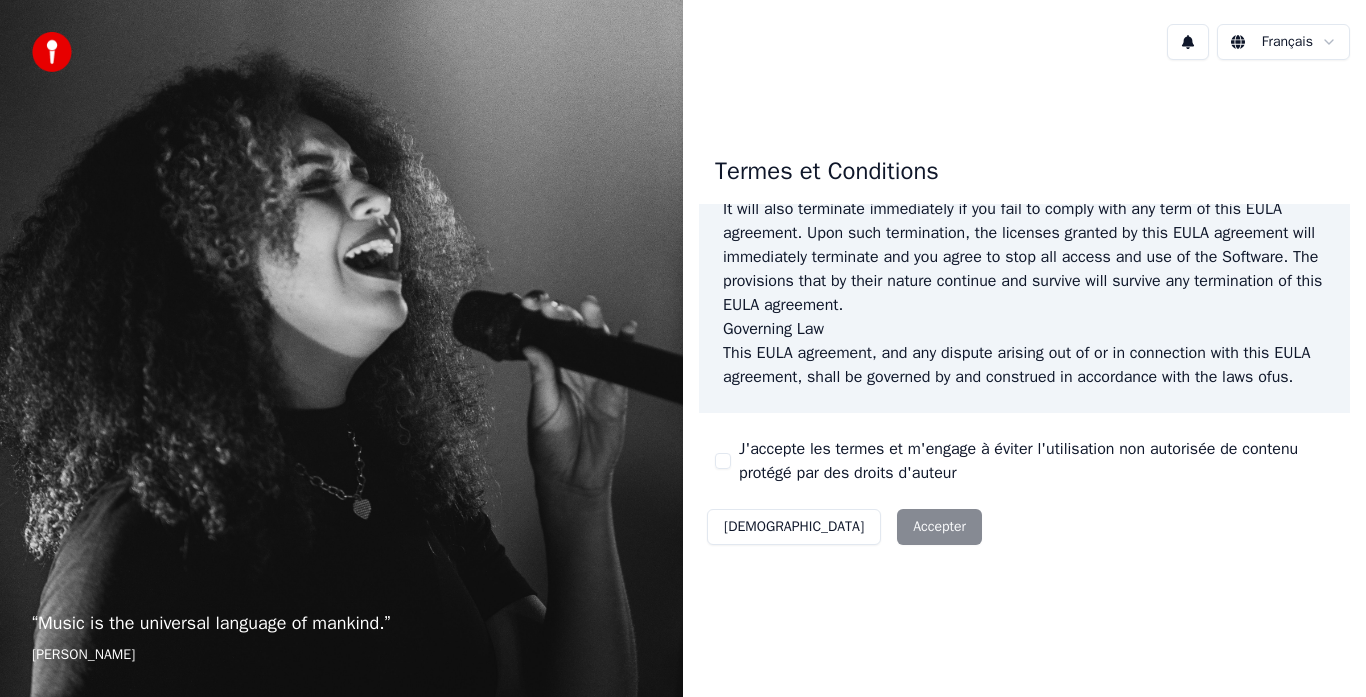 click on "J'accepte les termes et m'engage à éviter l'utilisation non autorisée de contenu protégé par des droits d'auteur" at bounding box center [1024, 461] 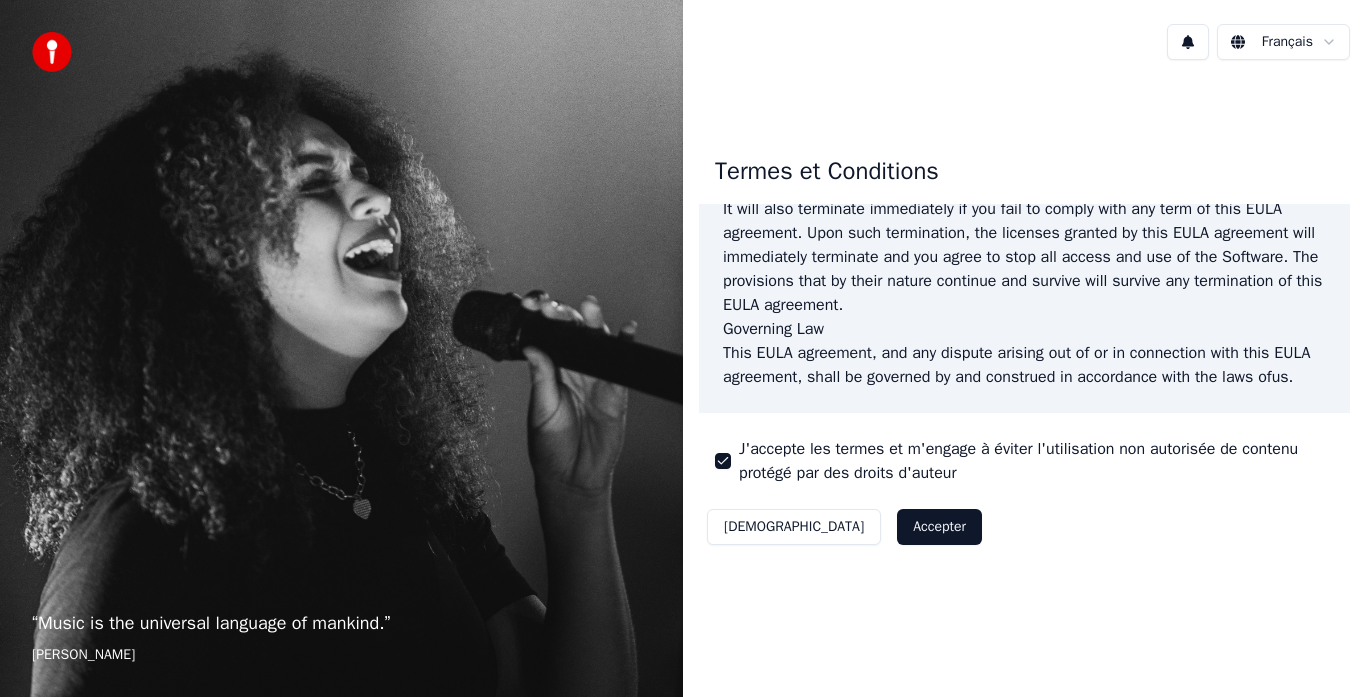 click on "Accepter" at bounding box center [939, 527] 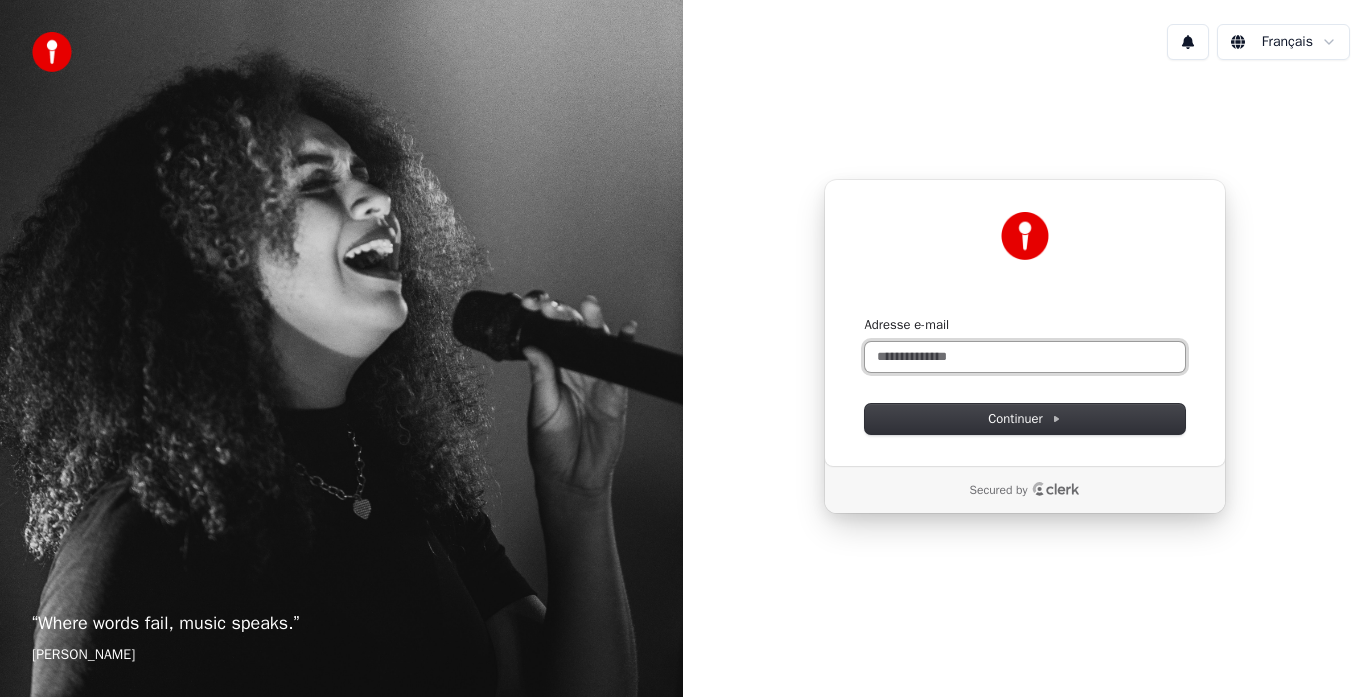 click on "Adresse e-mail" at bounding box center [1025, 357] 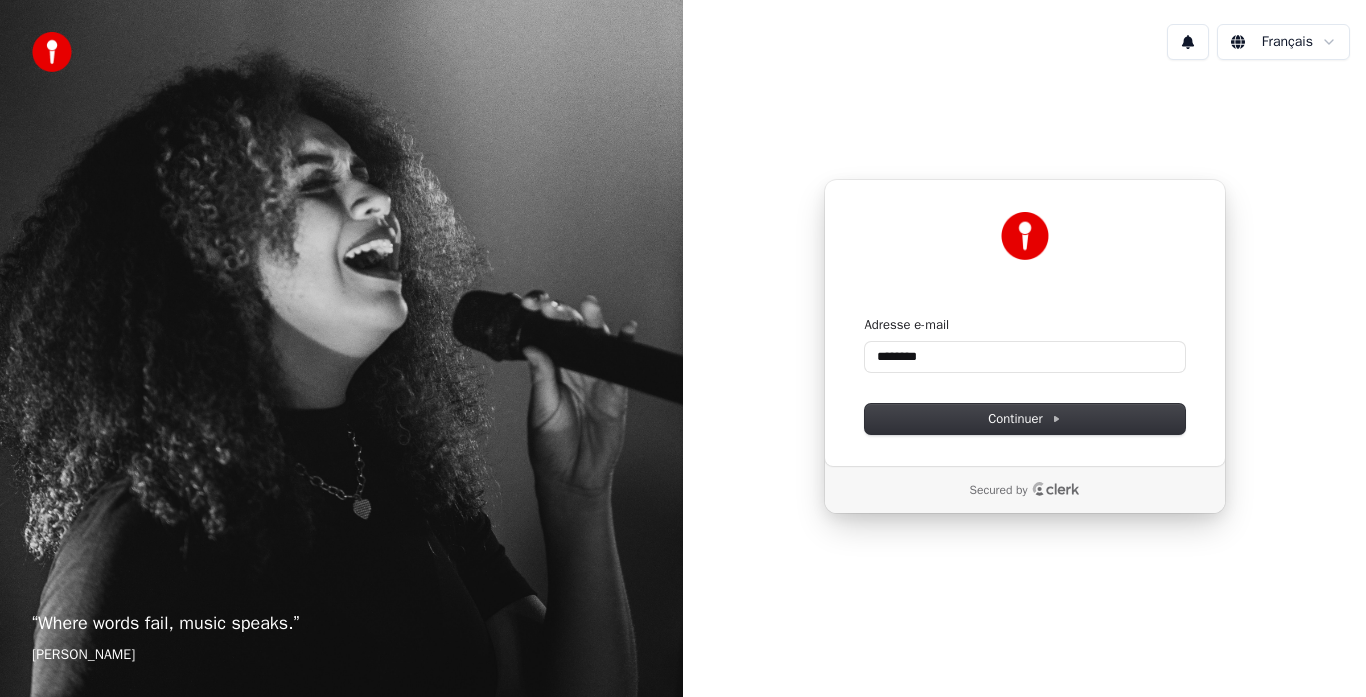 click on "Adresse e-mail ******** Continuer" at bounding box center (1025, 375) 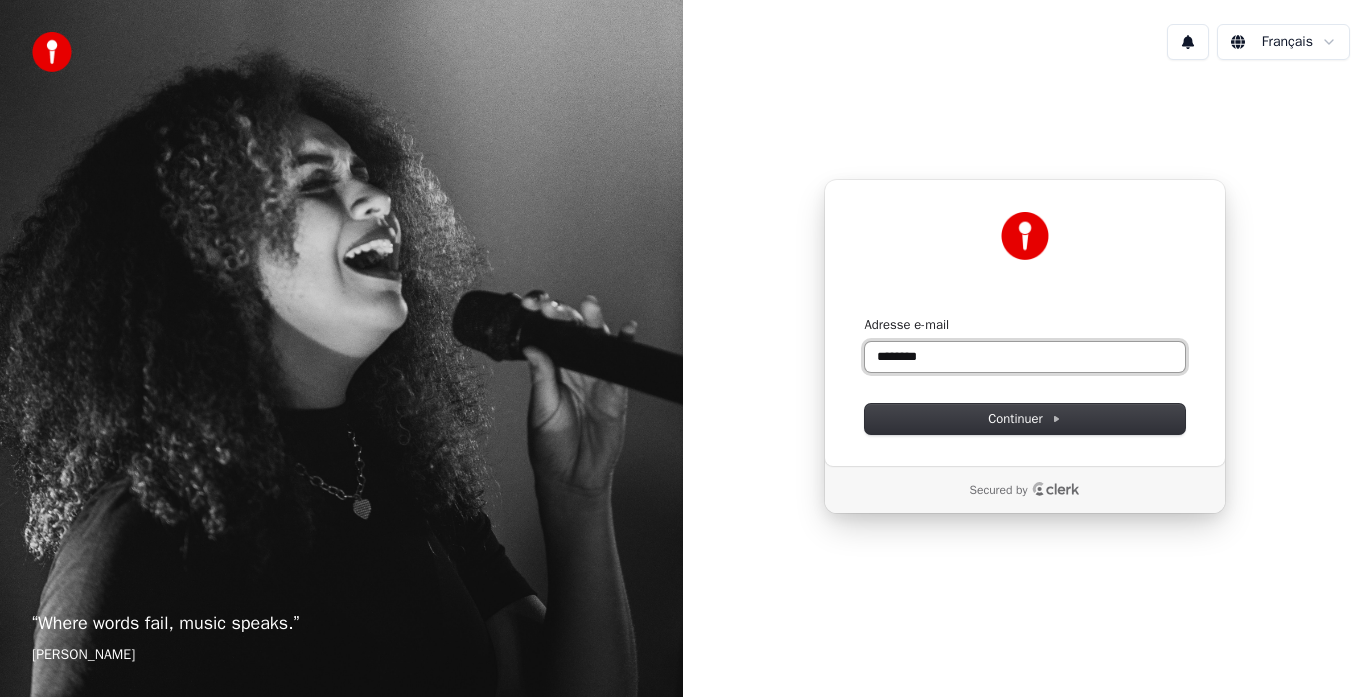 click on "********" at bounding box center (1025, 357) 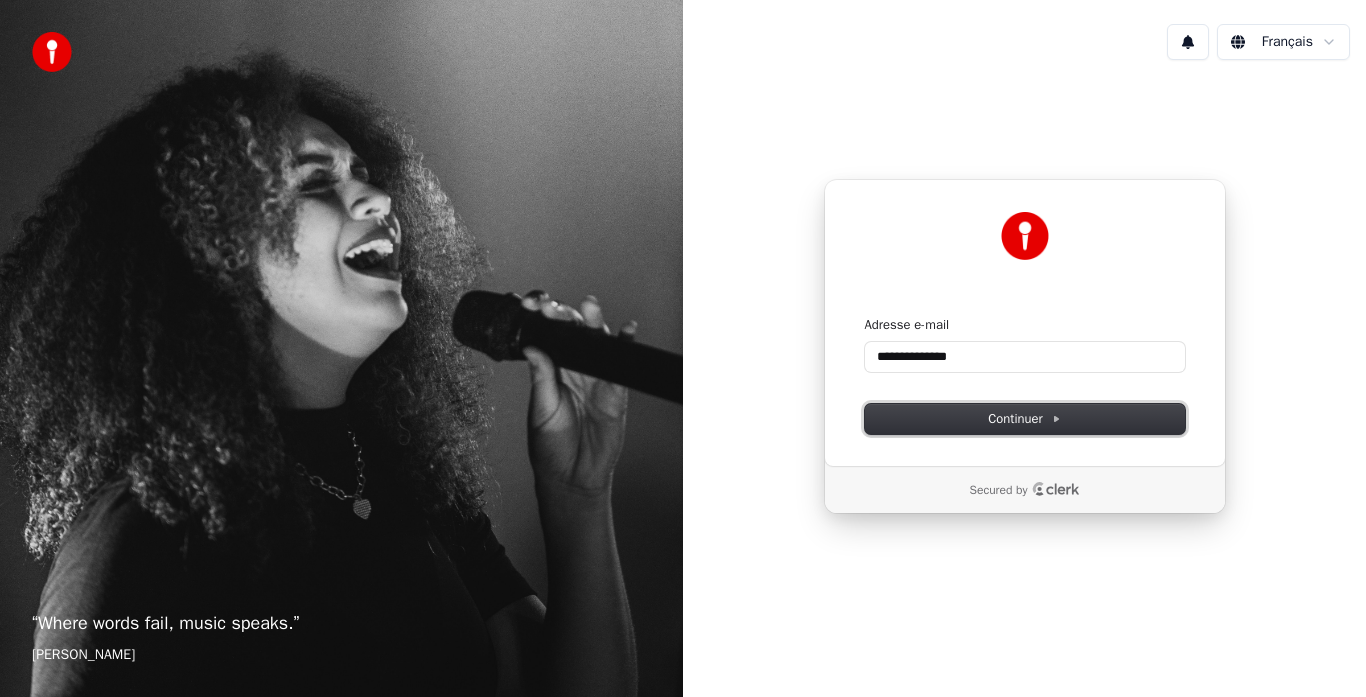 click on "Continuer" at bounding box center [1024, 419] 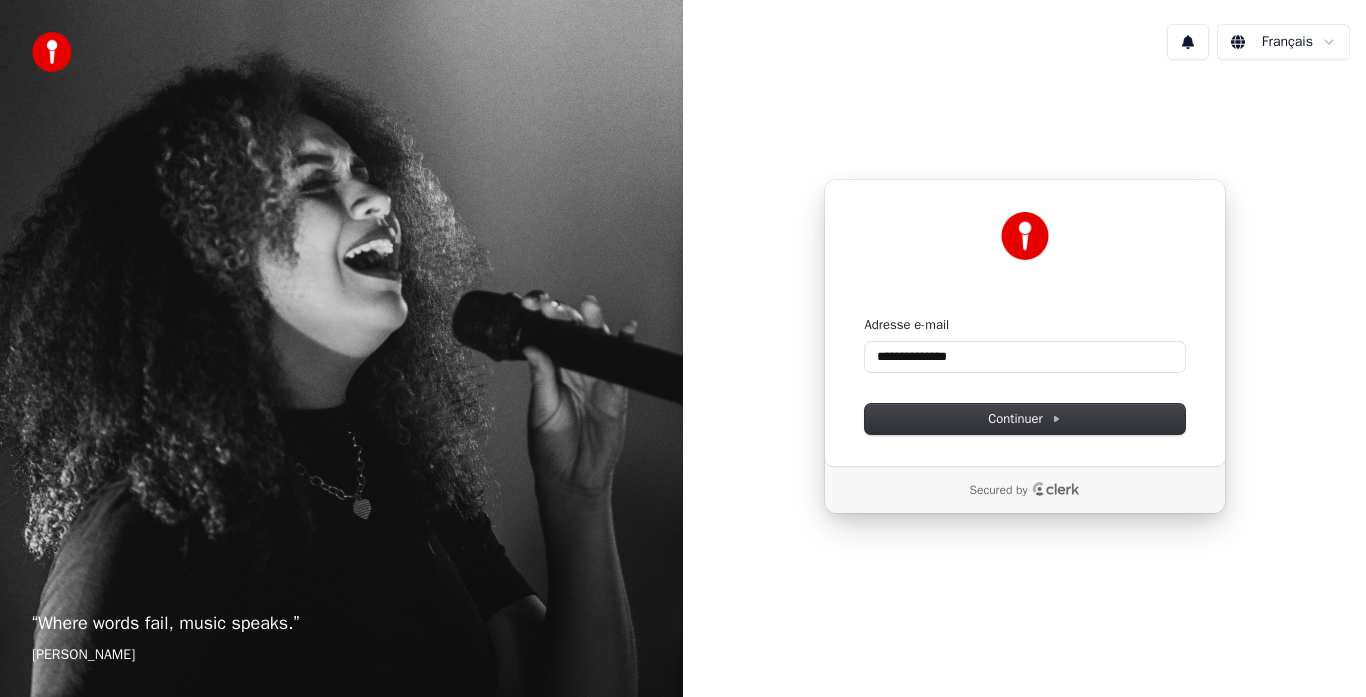 type on "**********" 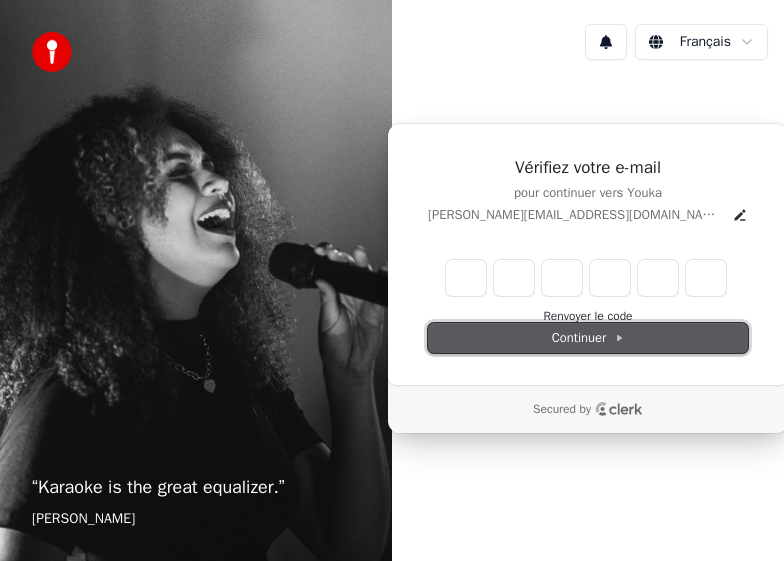 click on "Continuer" at bounding box center [588, 338] 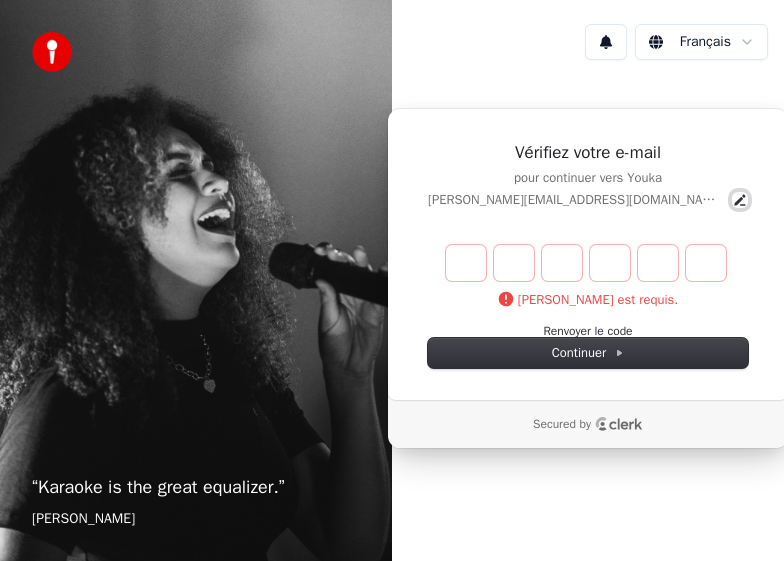 click 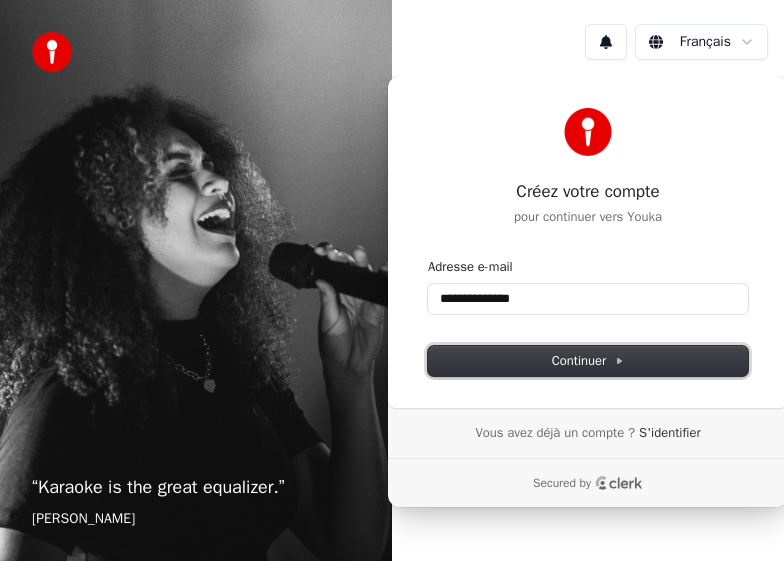 click on "Continuer" at bounding box center [588, 361] 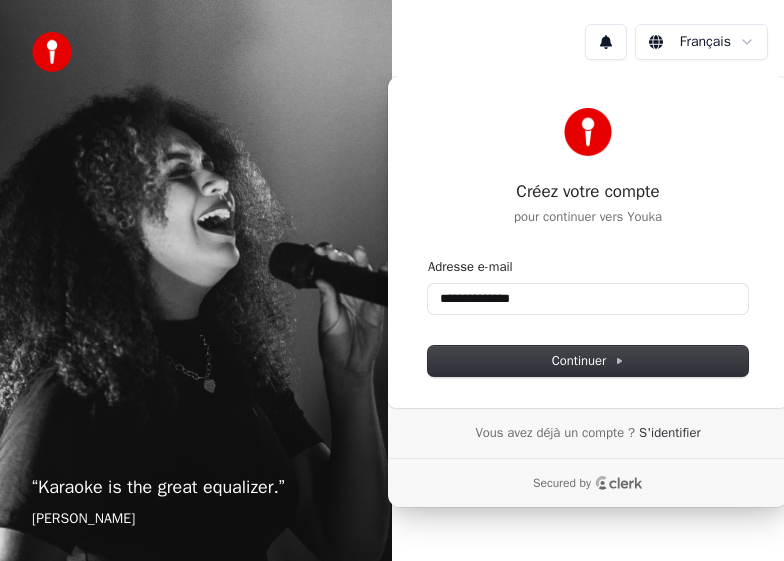 type on "**********" 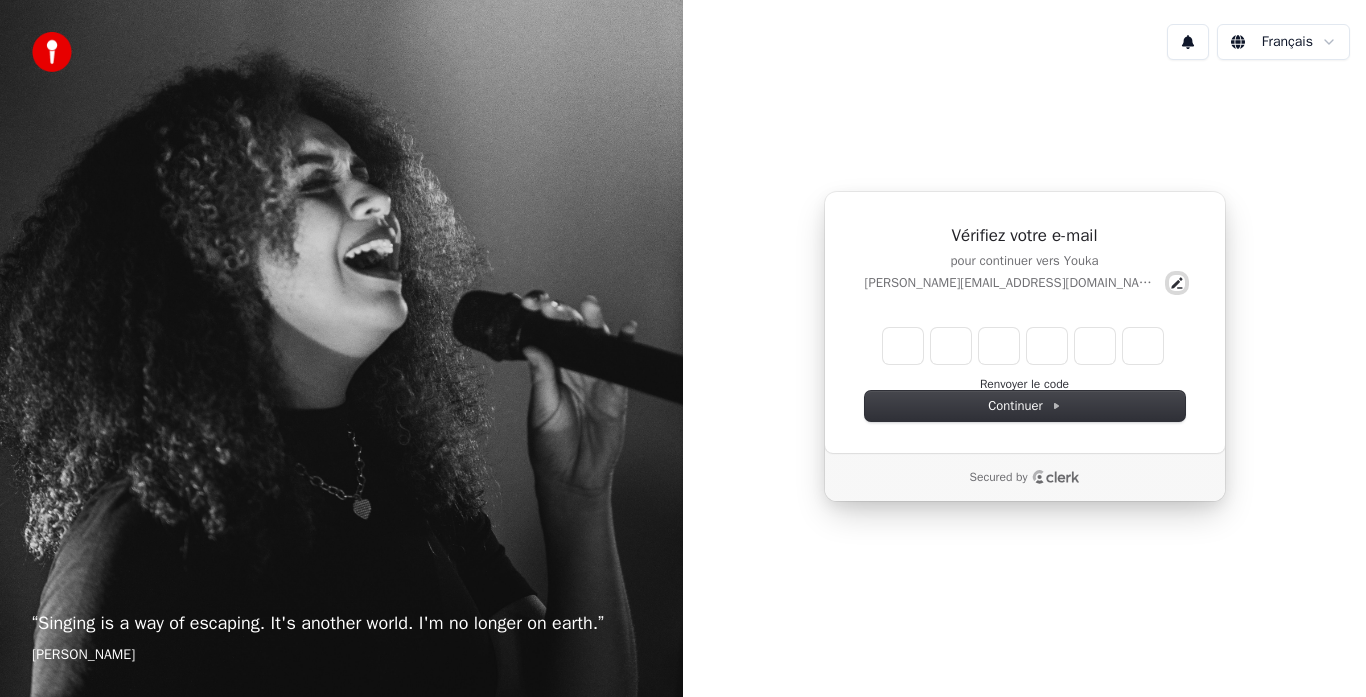 click 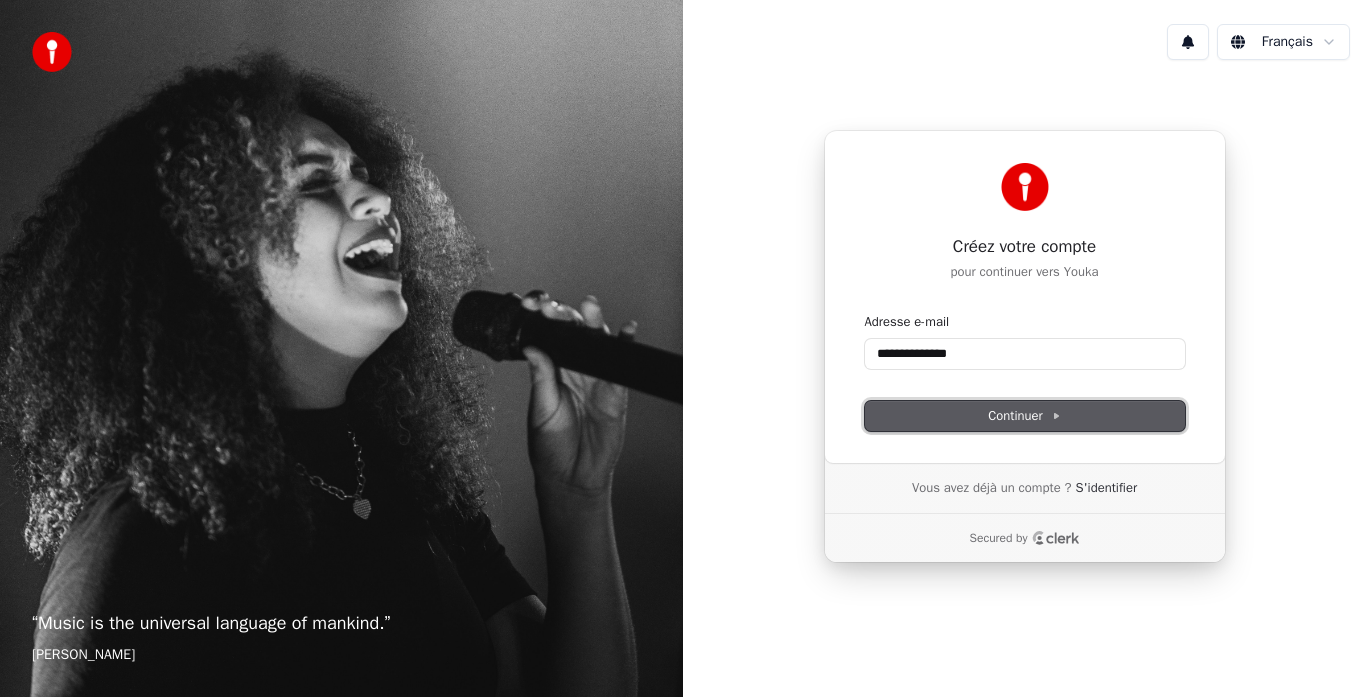click on "Continuer" at bounding box center (1024, 416) 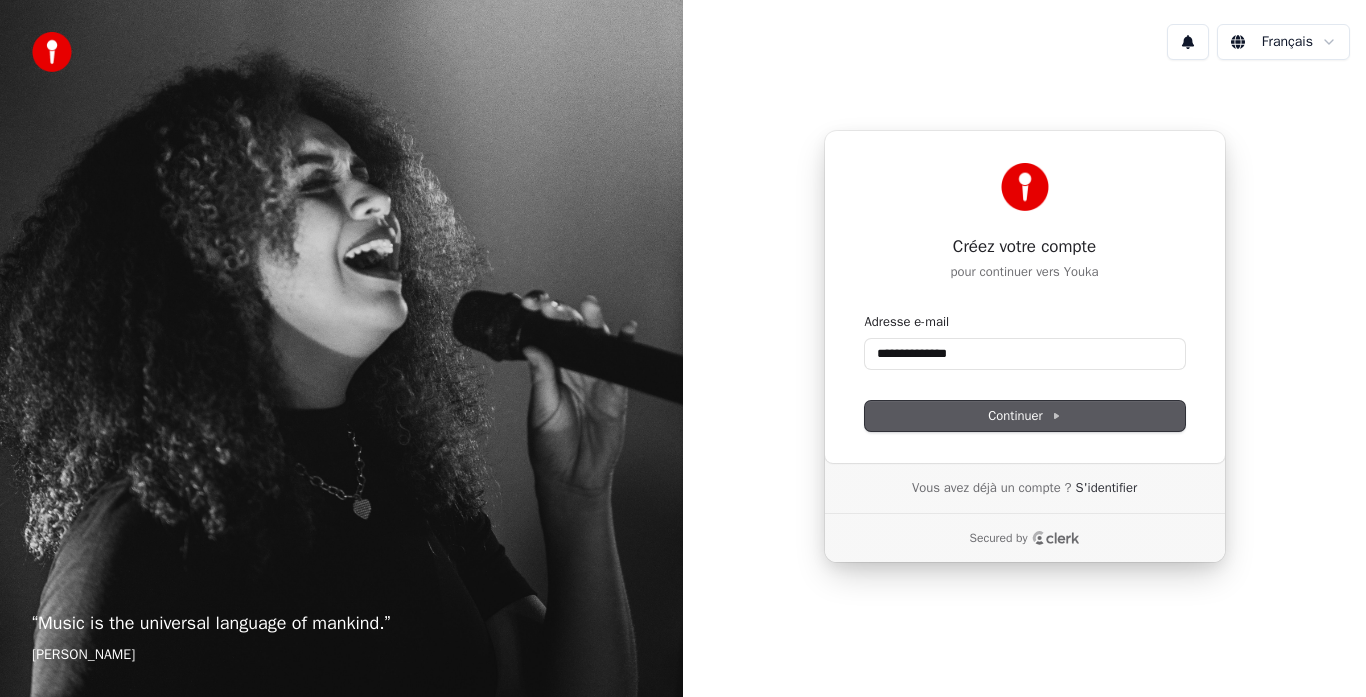 type on "**********" 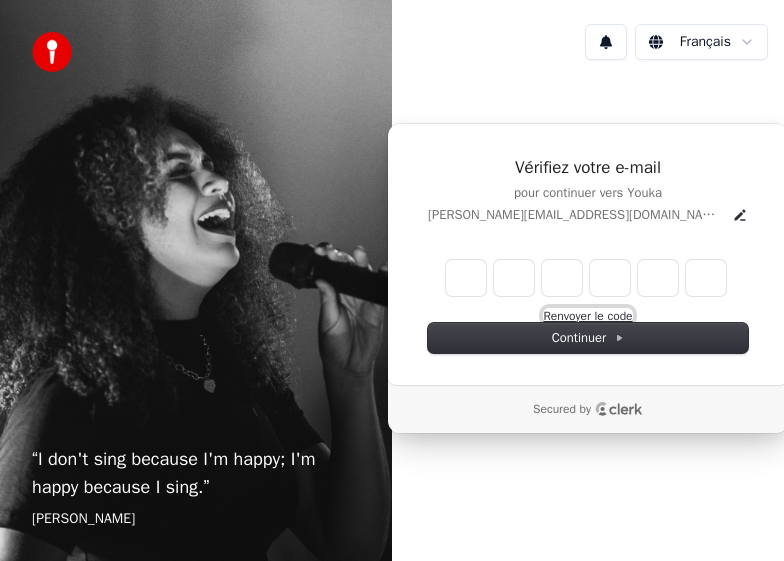 click on "Renvoyer le code" at bounding box center [587, 316] 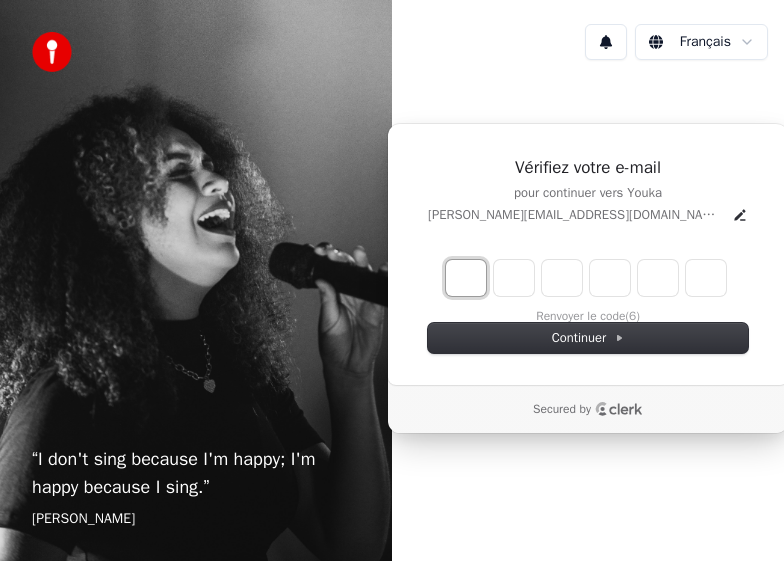 click at bounding box center [466, 278] 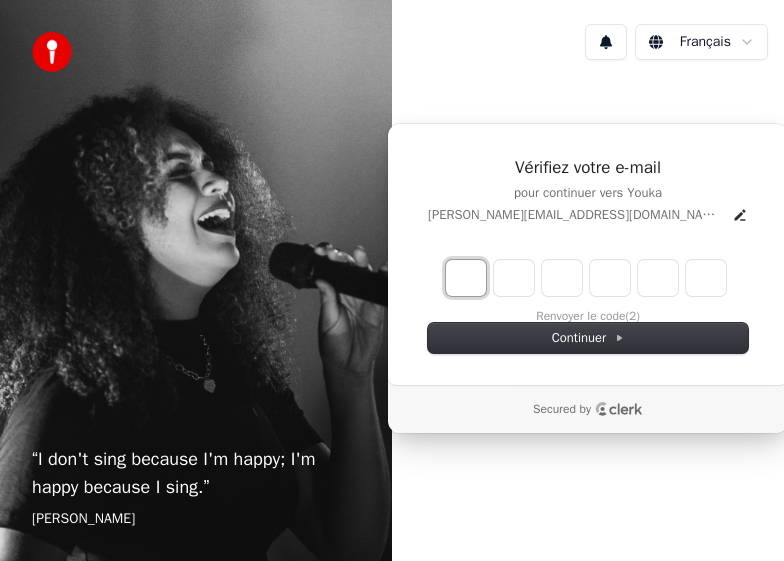 type on "*" 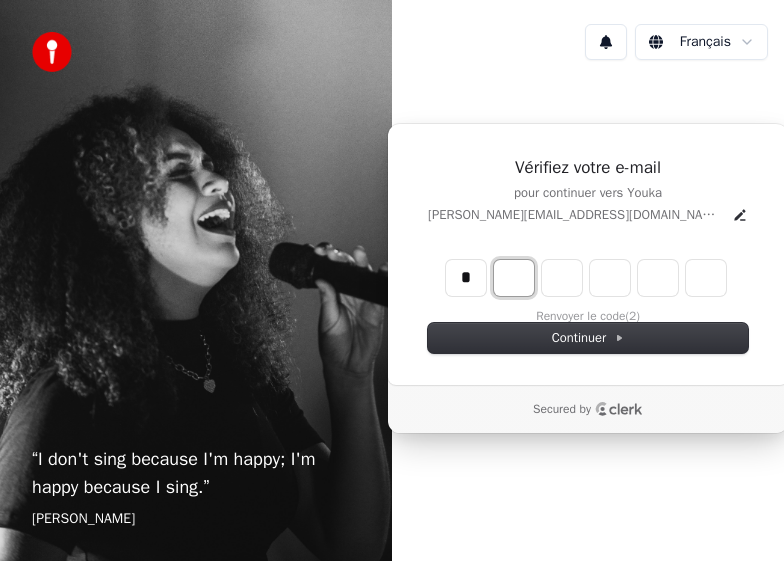 type on "*" 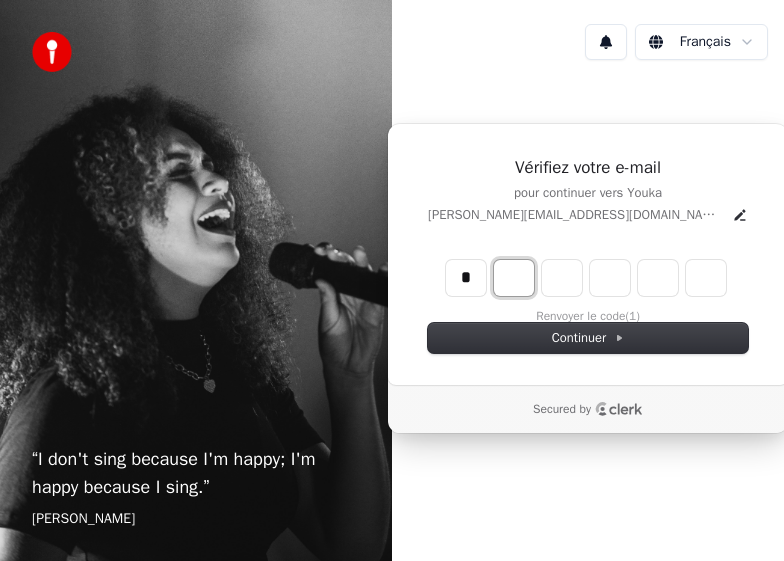 type on "*" 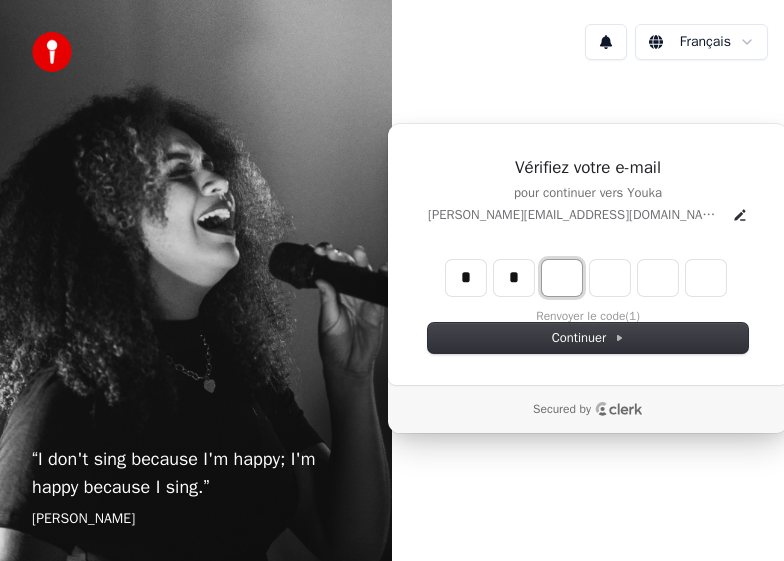 type on "**" 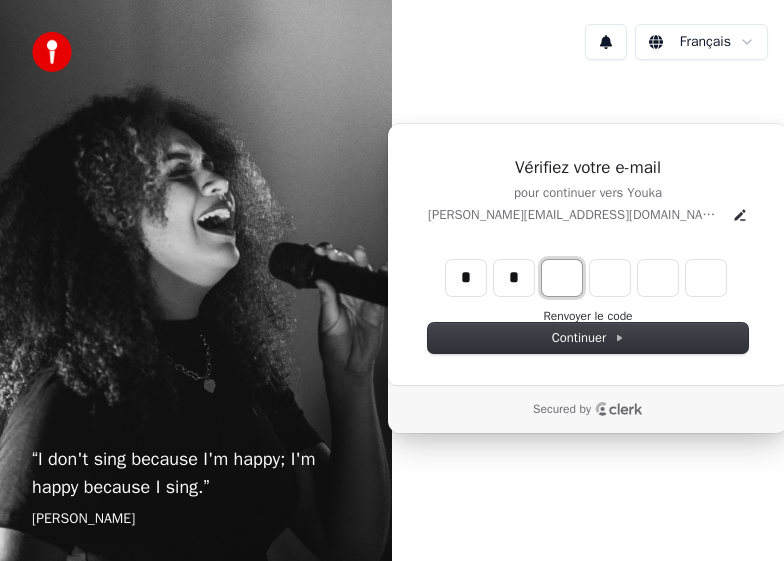 type on "*" 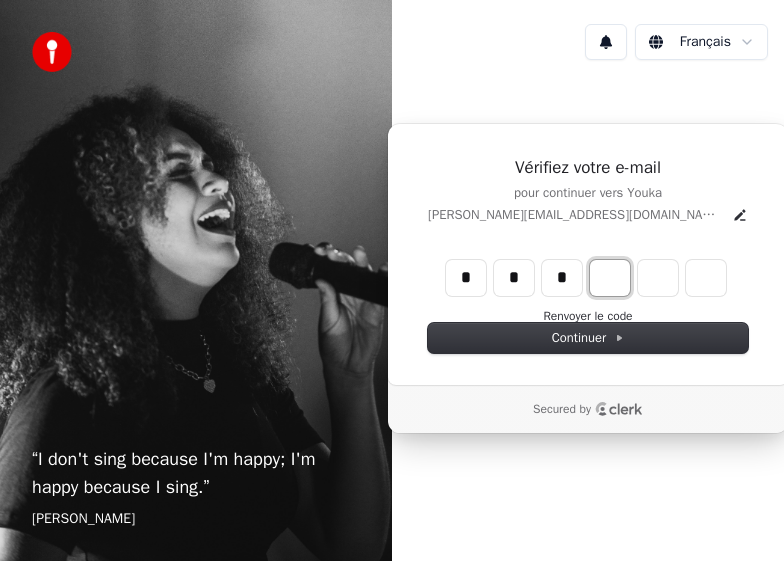type on "***" 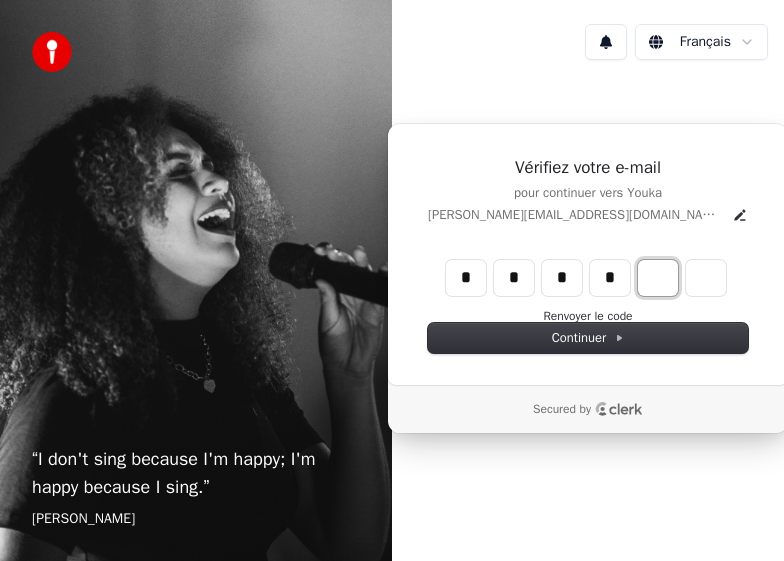 type on "****" 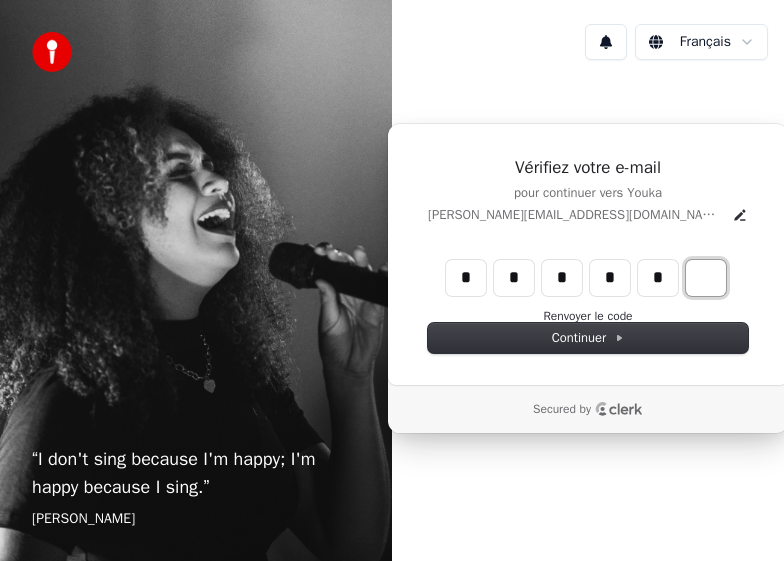 type on "******" 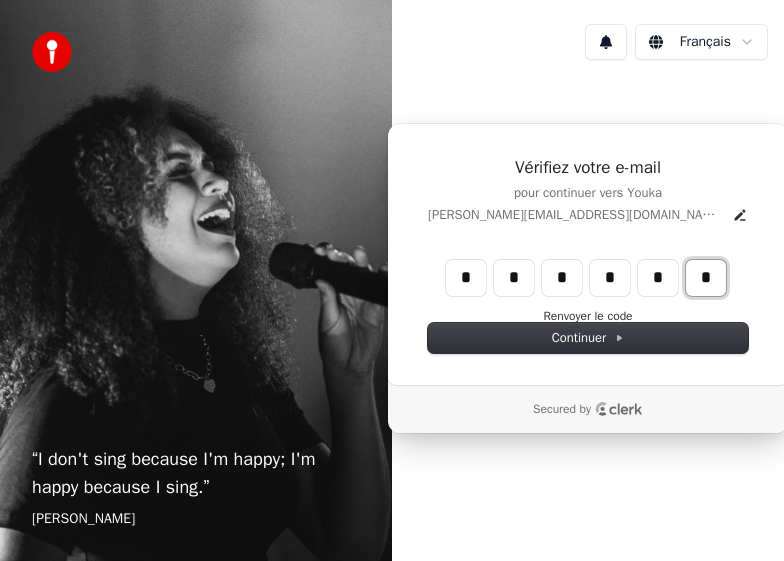 type on "*" 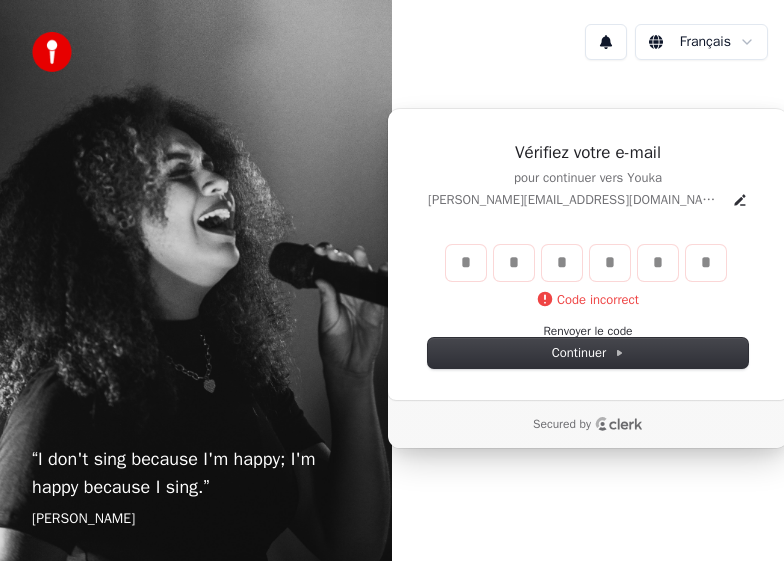 type 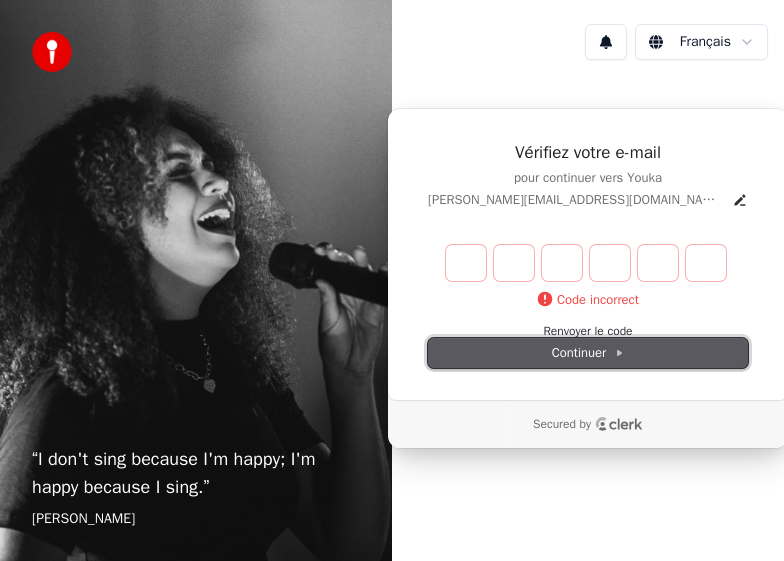 click on "Continuer" at bounding box center [588, 353] 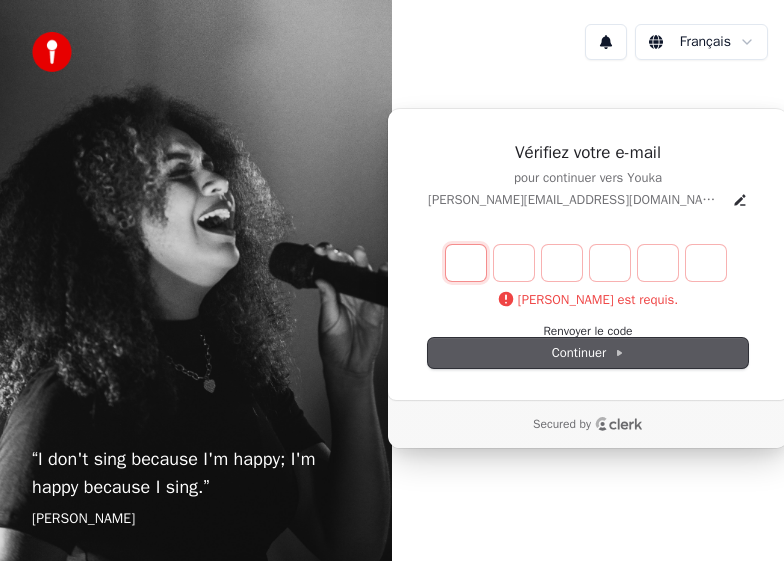type on "*" 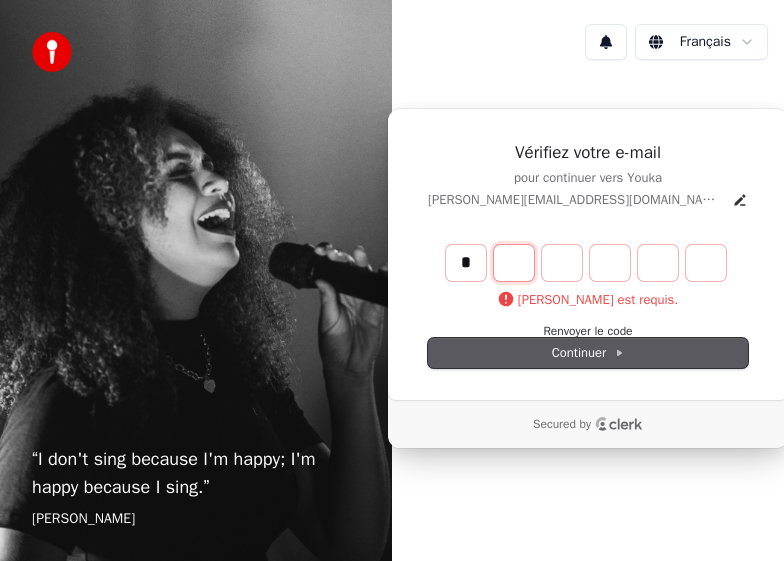 type on "*" 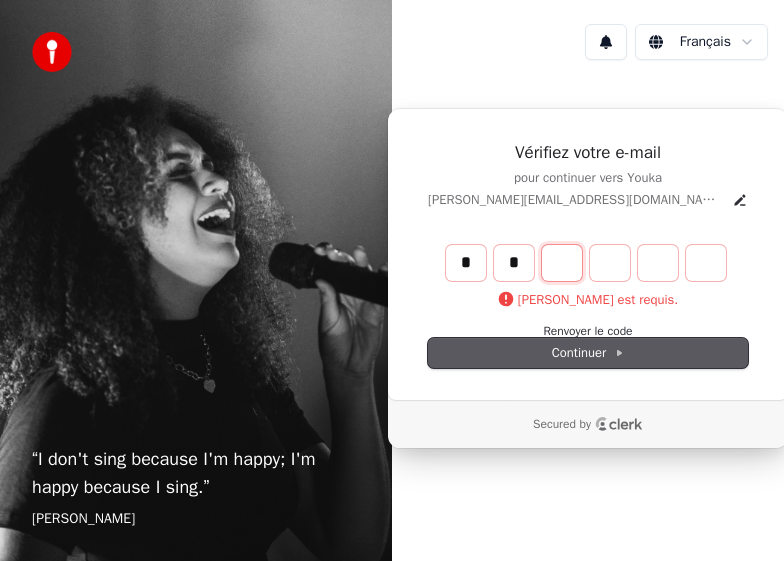 type on "**" 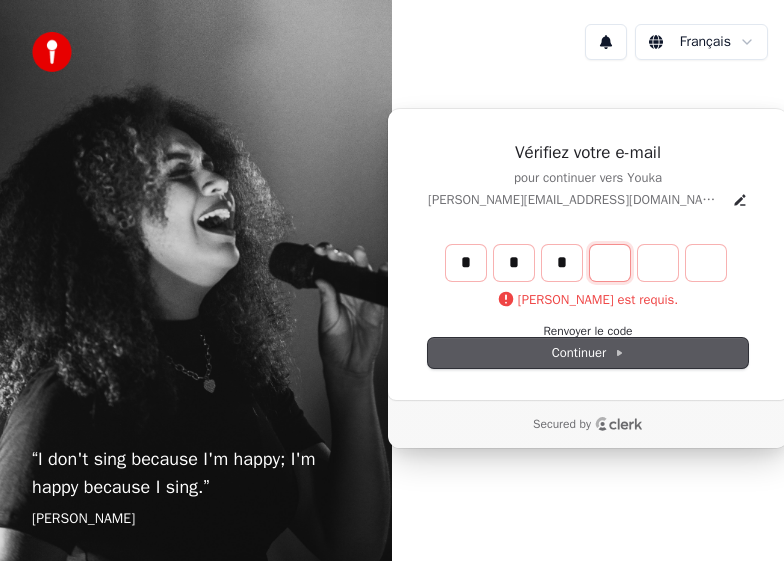 type on "***" 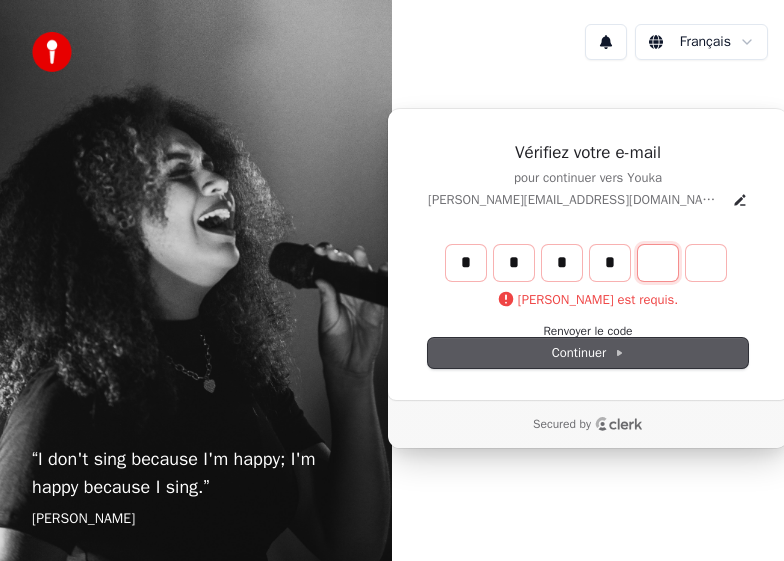 type on "****" 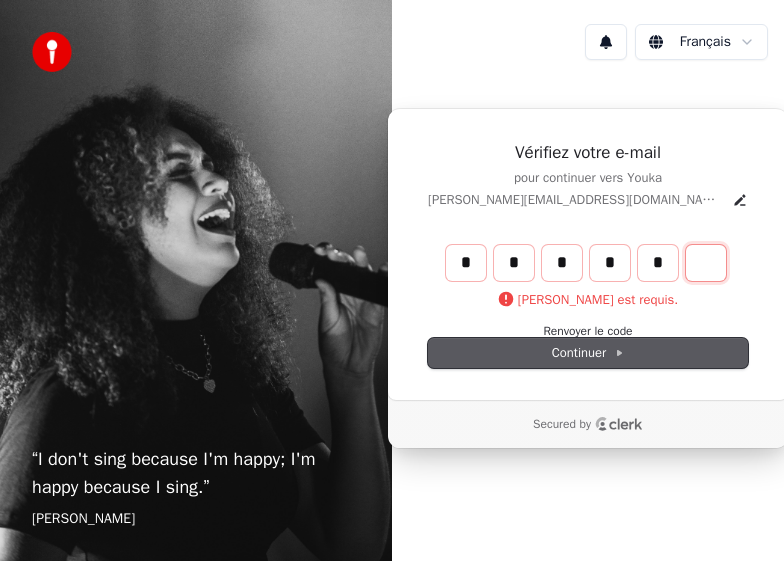 type on "******" 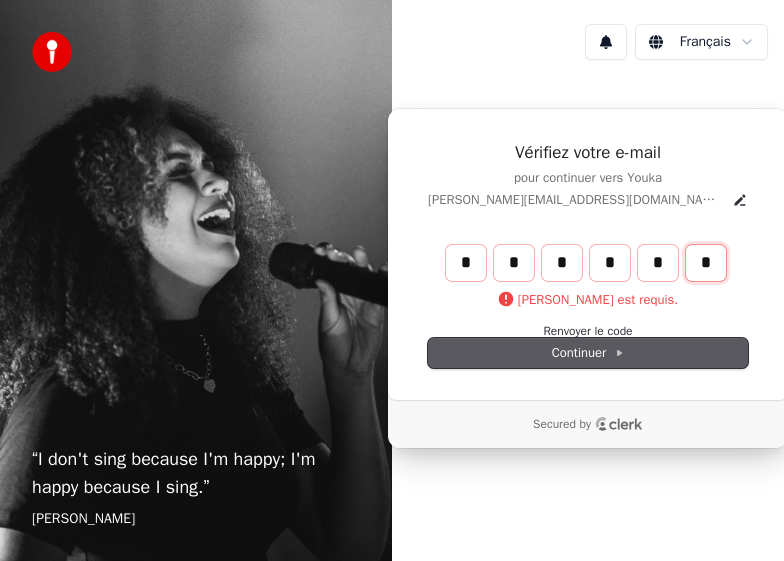 type on "*" 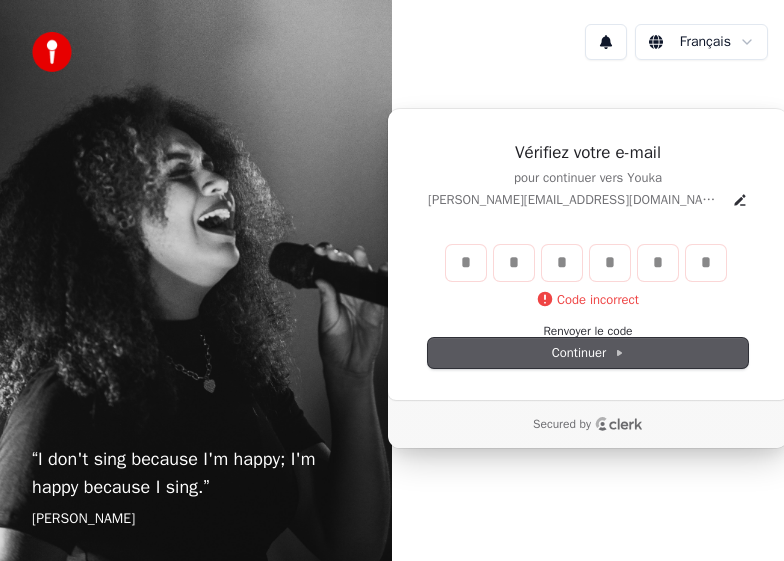 type 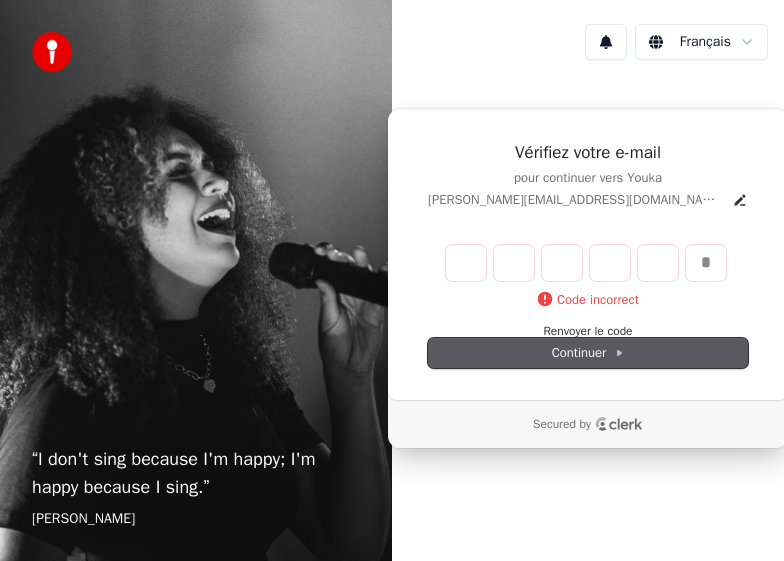 type 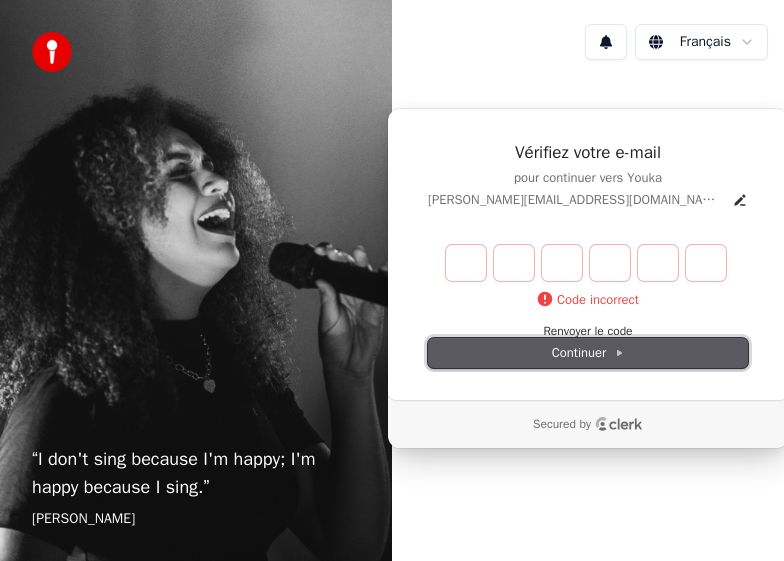 click on "Continuer" at bounding box center (588, 353) 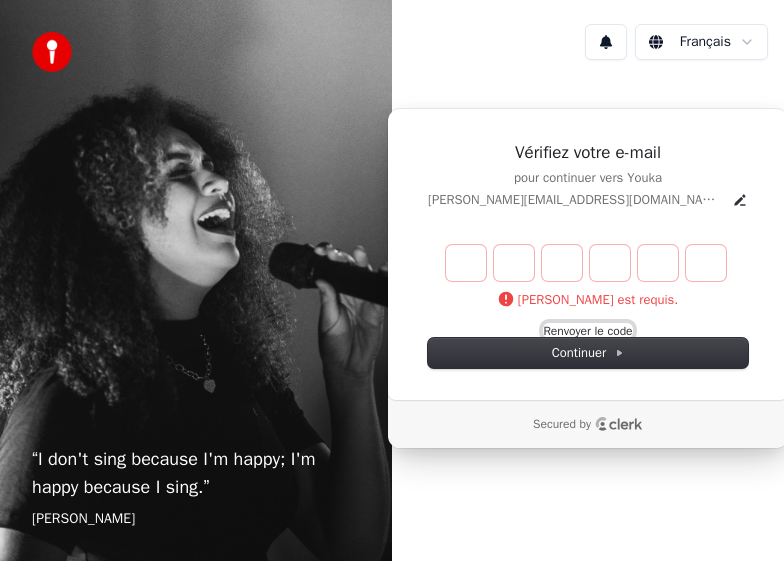 click on "Renvoyer le code" at bounding box center (587, 331) 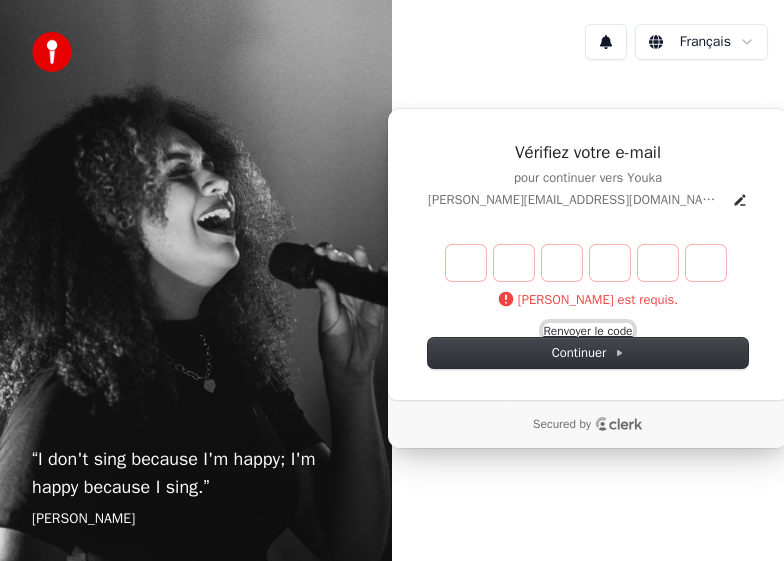 click on "Renvoyer le code" at bounding box center (587, 331) 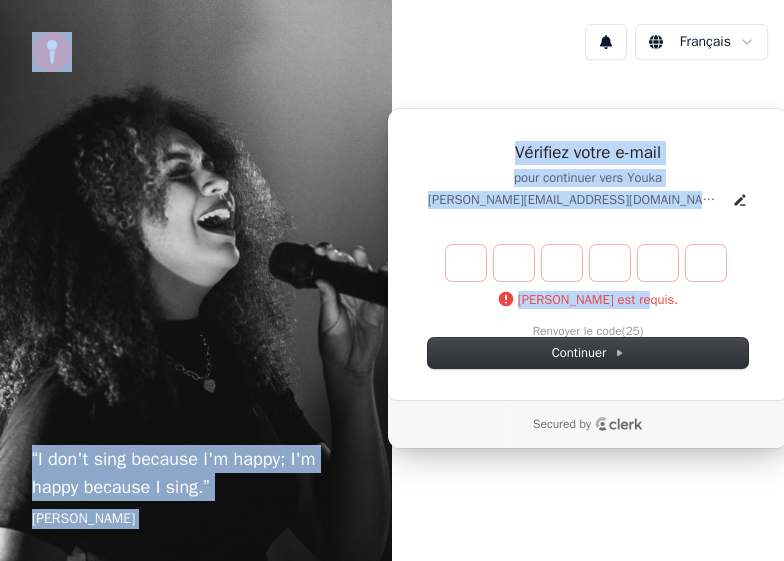 drag, startPoint x: 573, startPoint y: 329, endPoint x: -507, endPoint y: -230, distance: 1216.0925 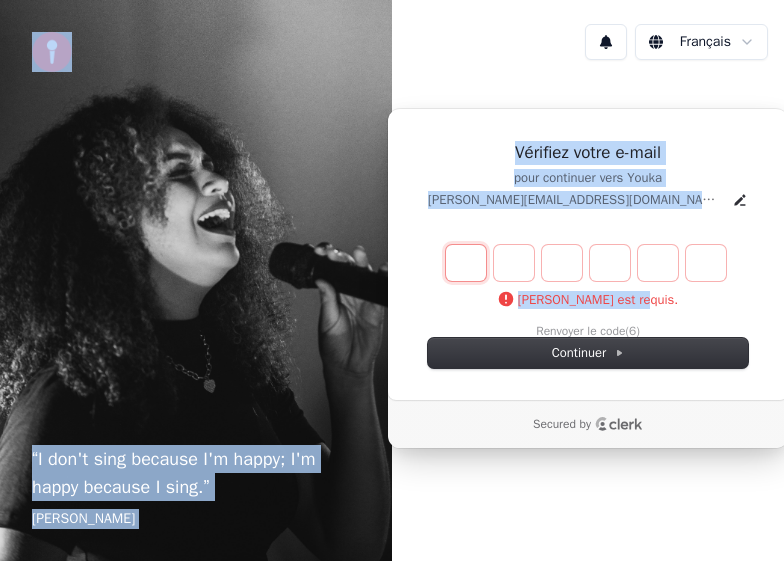 click at bounding box center (466, 263) 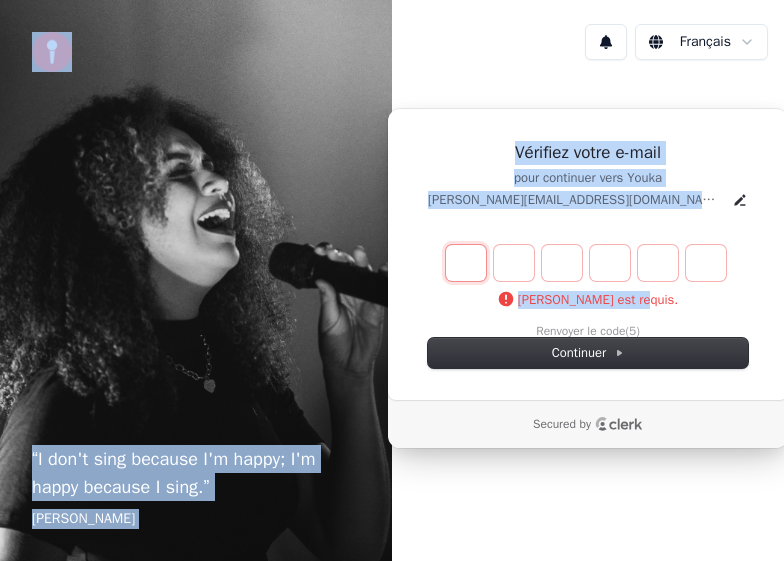 click at bounding box center (466, 263) 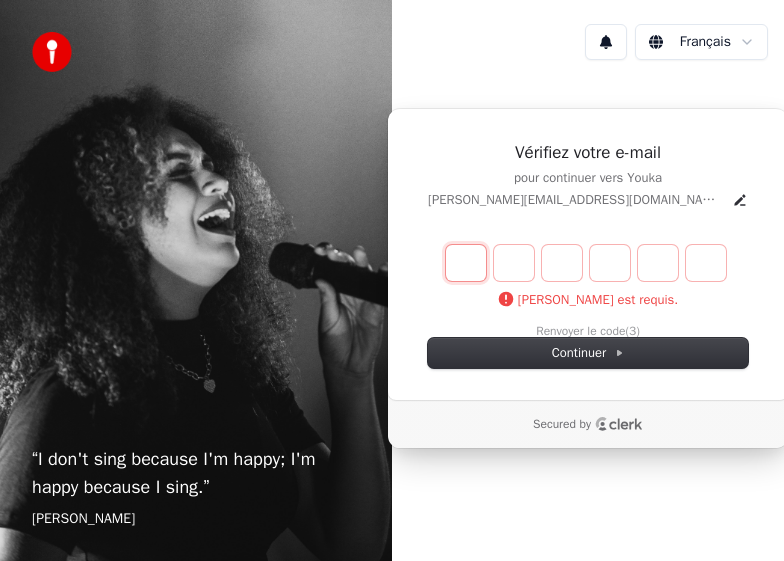 type on "*" 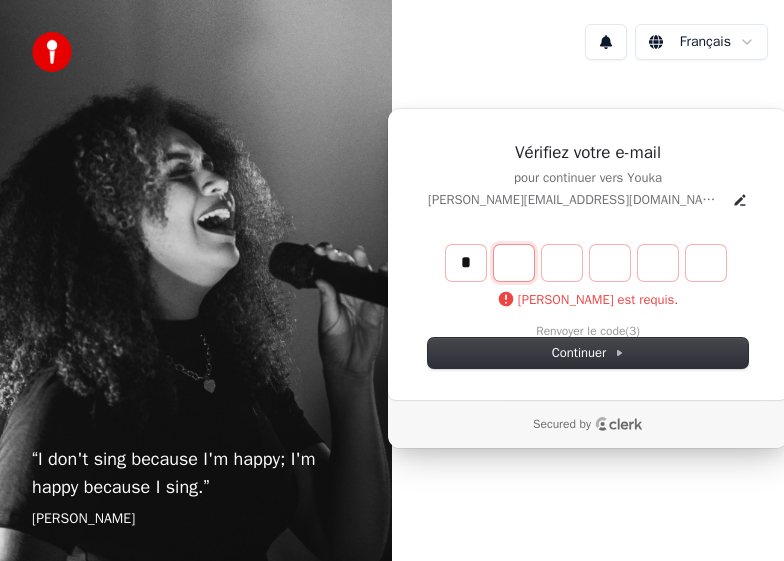 type on "*" 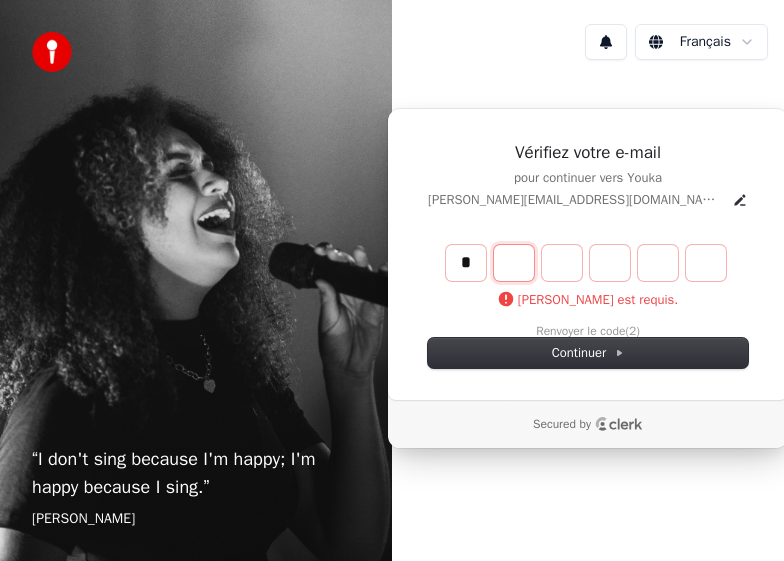 type on "*" 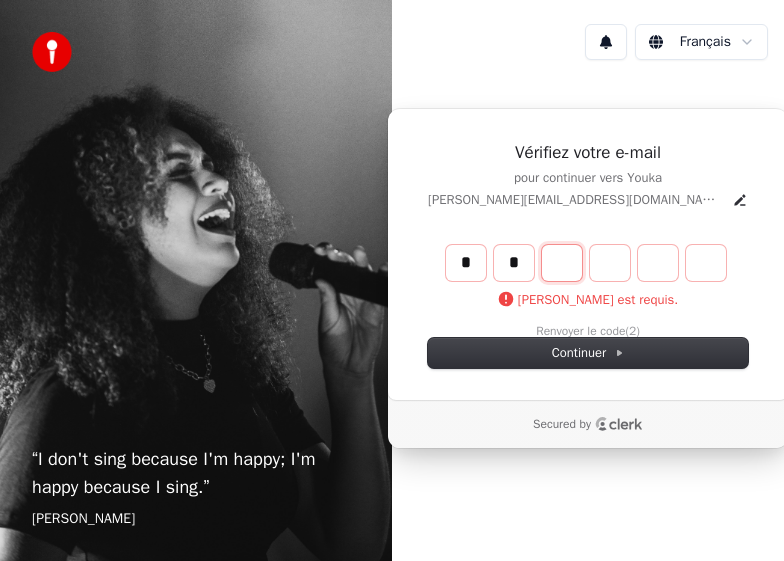 type on "**" 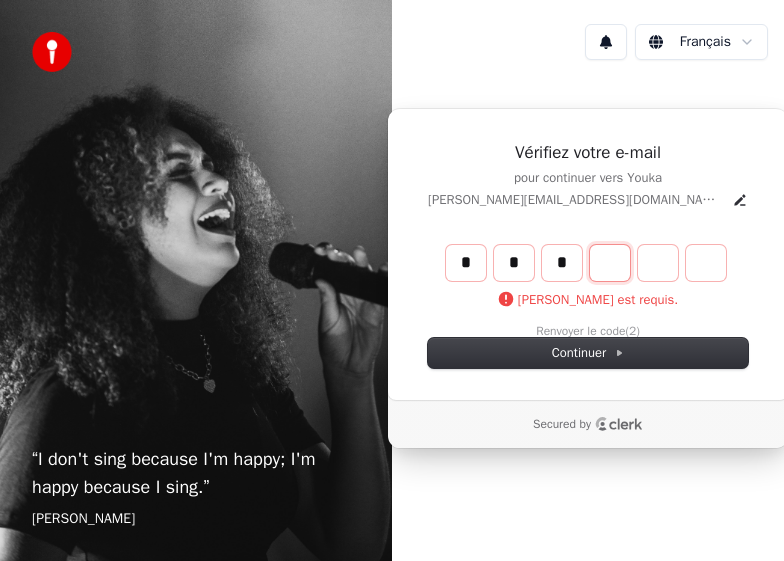 type on "***" 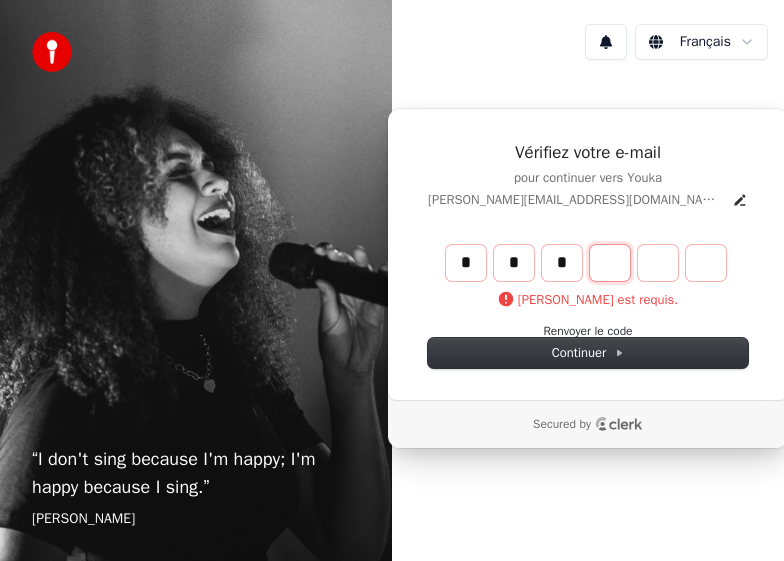 type on "*" 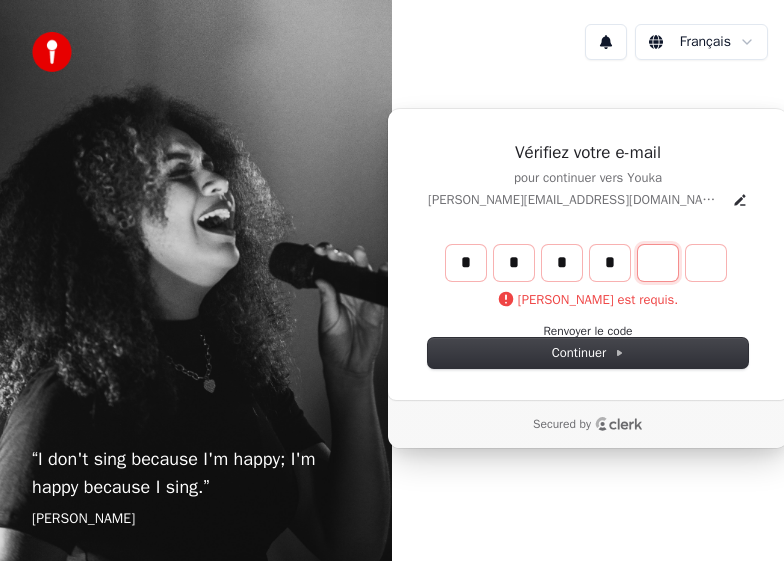 type on "****" 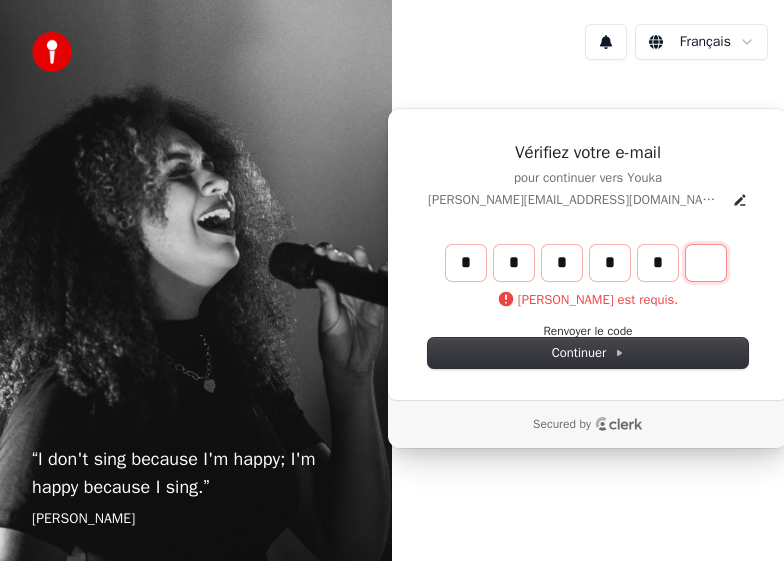 type on "******" 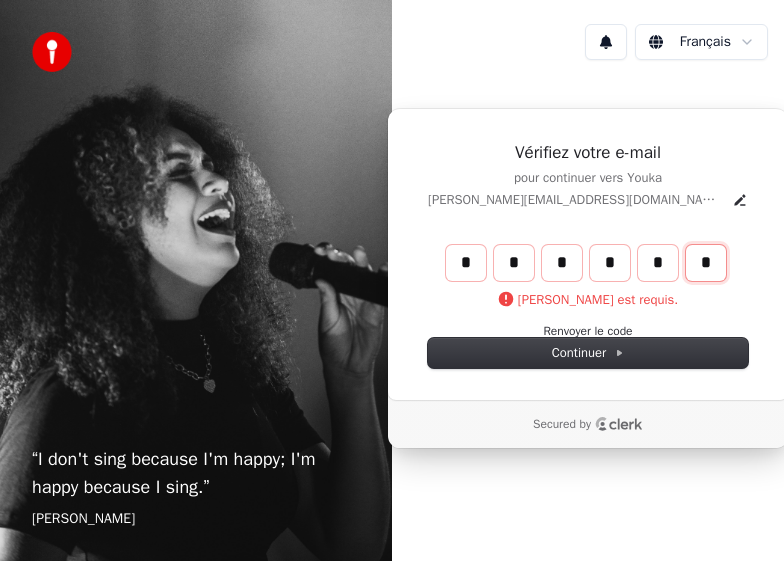 type on "*" 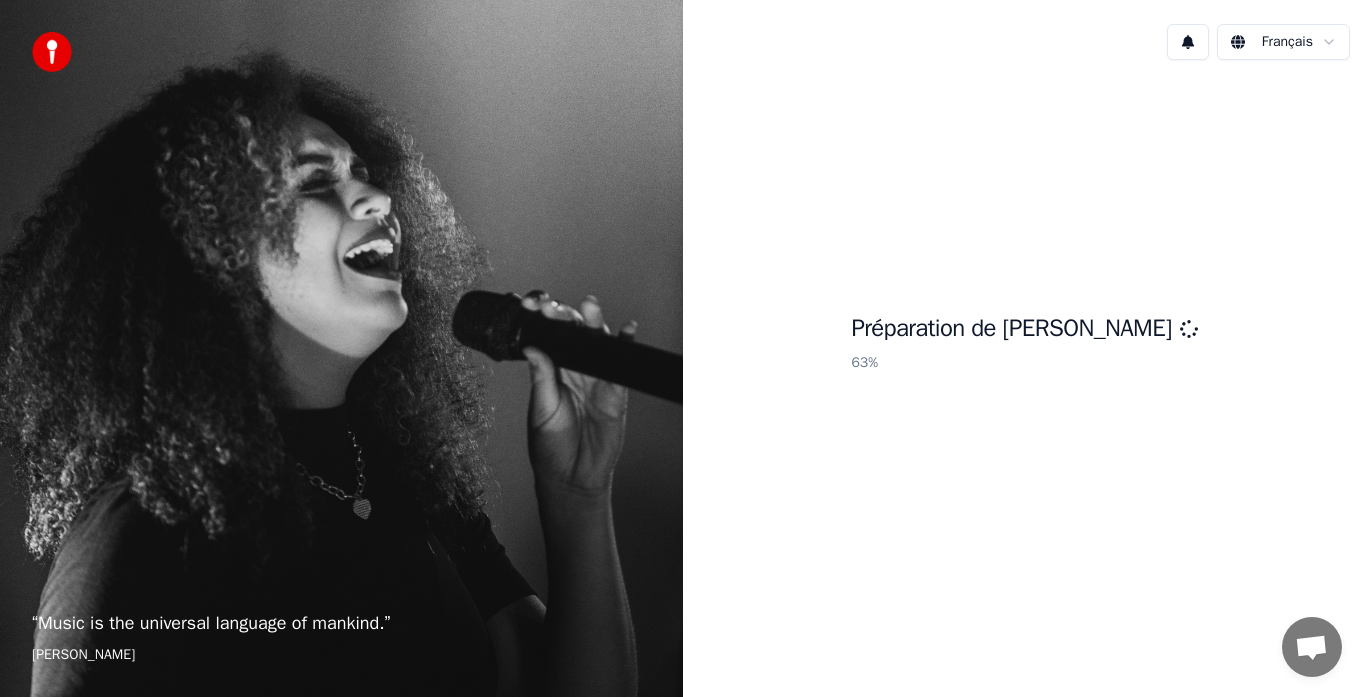 click on "Préparation de Youka 63 %" at bounding box center (1024, 346) 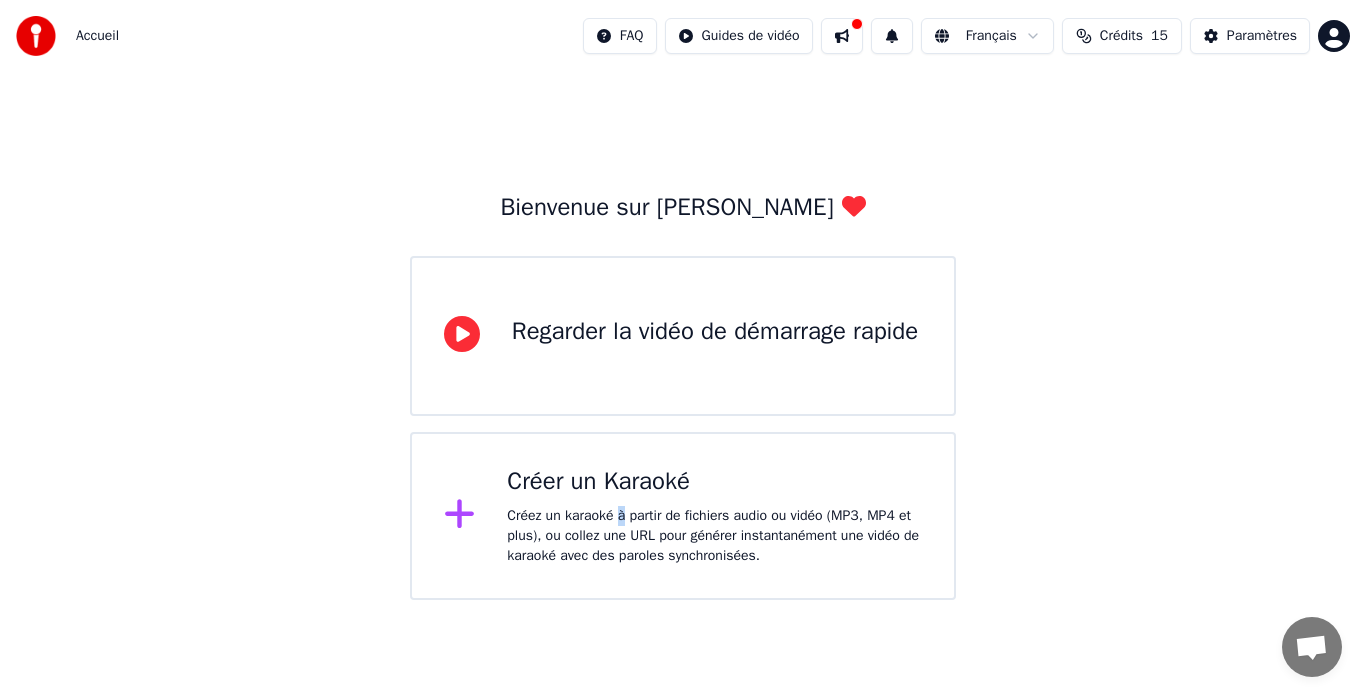 click on "Créez un karaoké à partir de fichiers audio ou vidéo (MP3, MP4 et plus), ou collez une URL pour générer instantanément une vidéo de karaoké avec des paroles synchronisées." at bounding box center (714, 536) 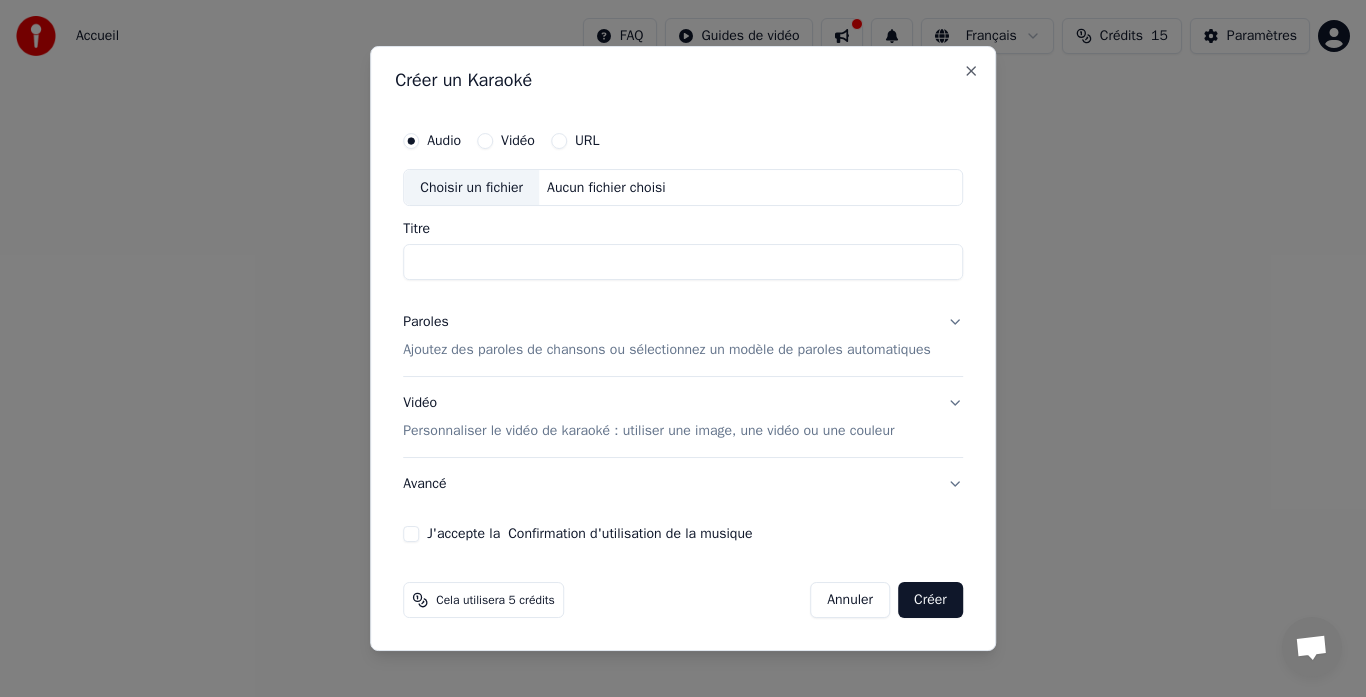 drag, startPoint x: 623, startPoint y: 504, endPoint x: 462, endPoint y: 188, distance: 354.65054 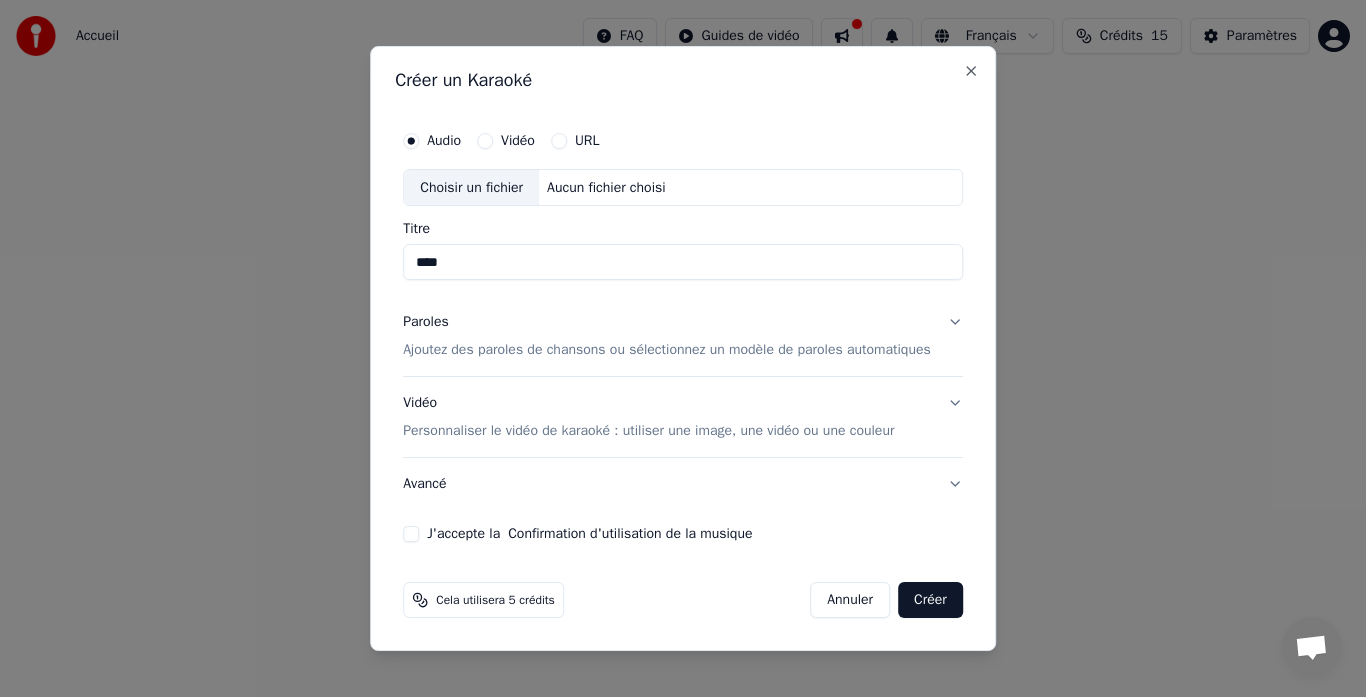 drag, startPoint x: 578, startPoint y: 360, endPoint x: 467, endPoint y: 184, distance: 208.07932 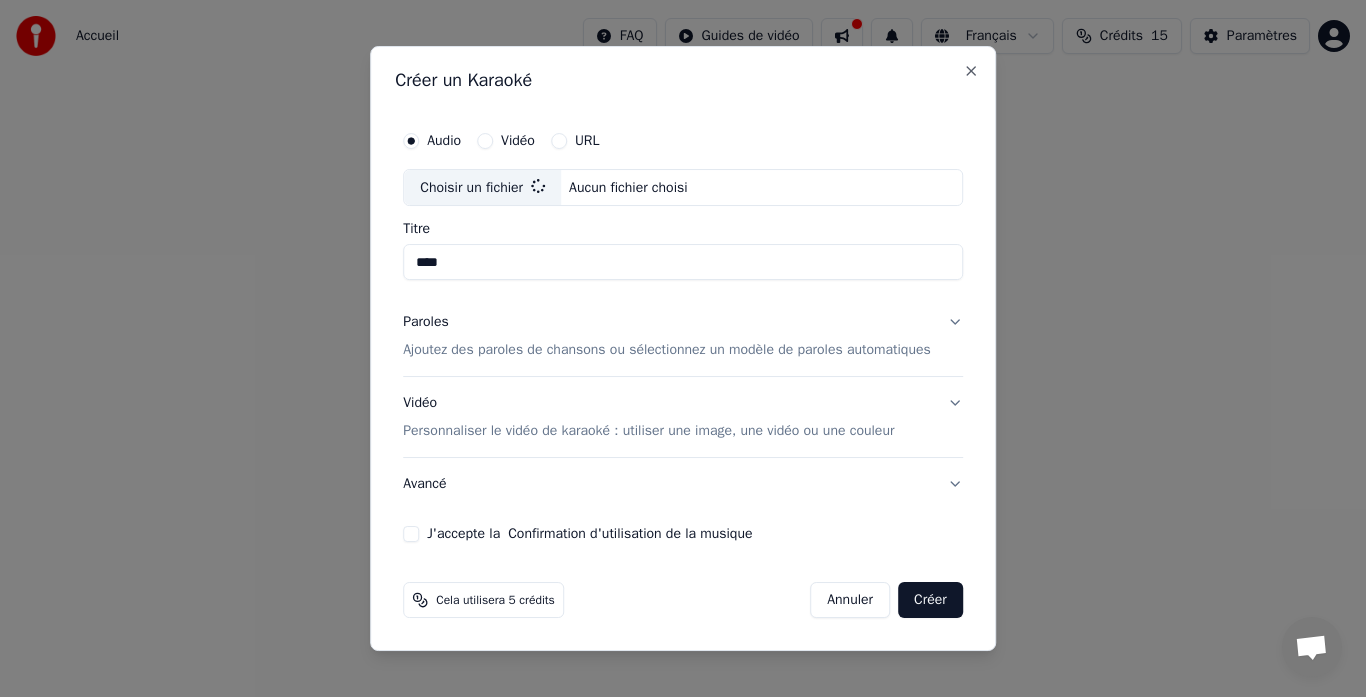 type on "****" 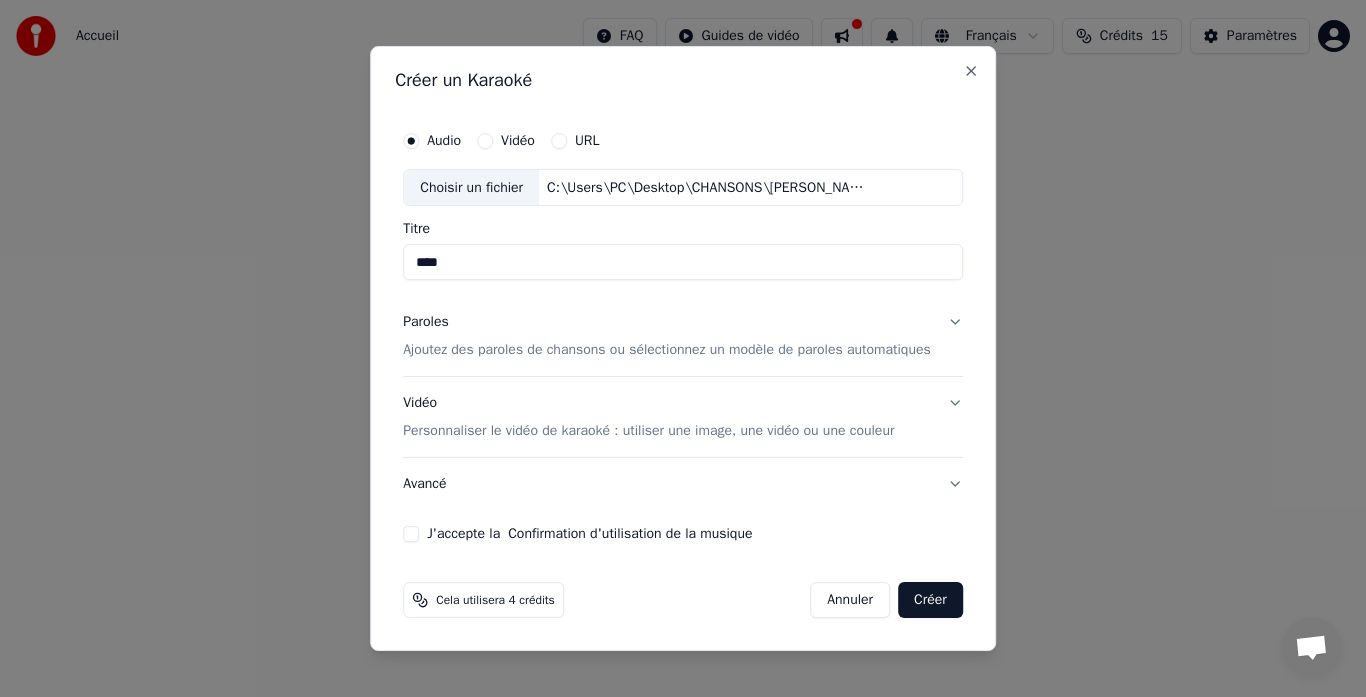 click on "Ajoutez des paroles de chansons ou sélectionnez un modèle de paroles automatiques" at bounding box center (667, 351) 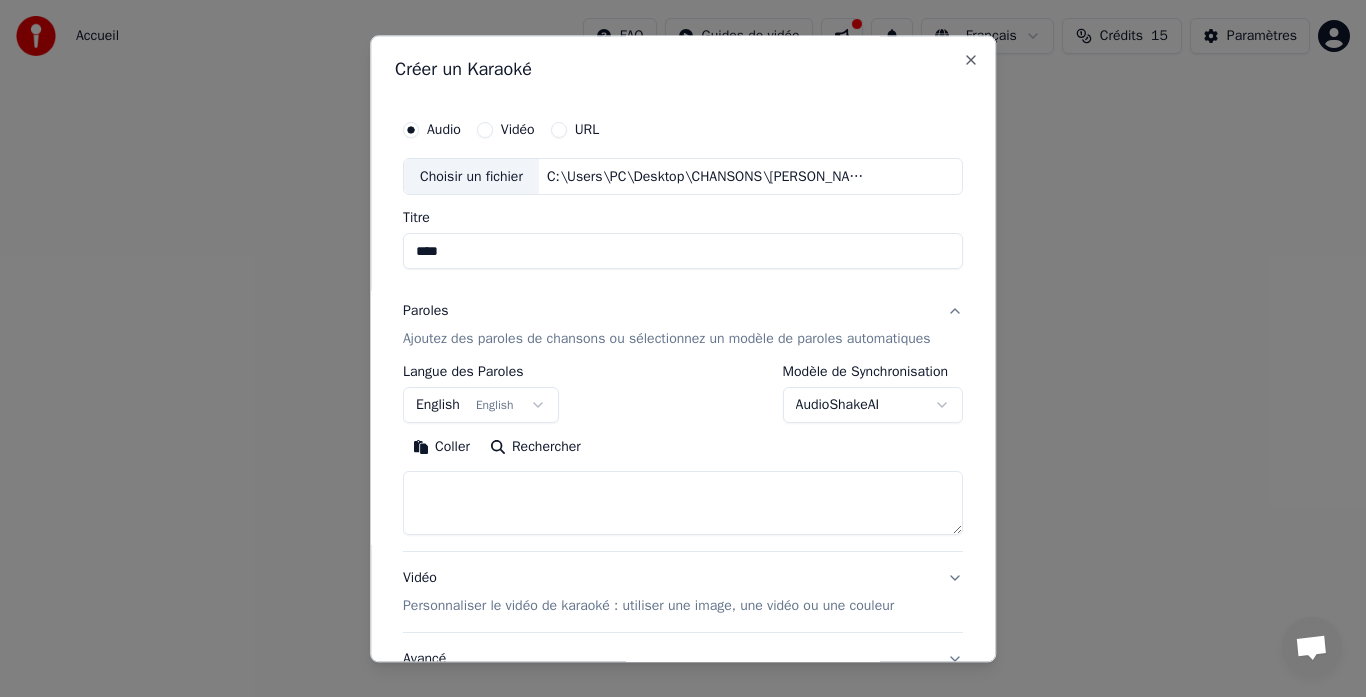 click on "English English" at bounding box center (481, 406) 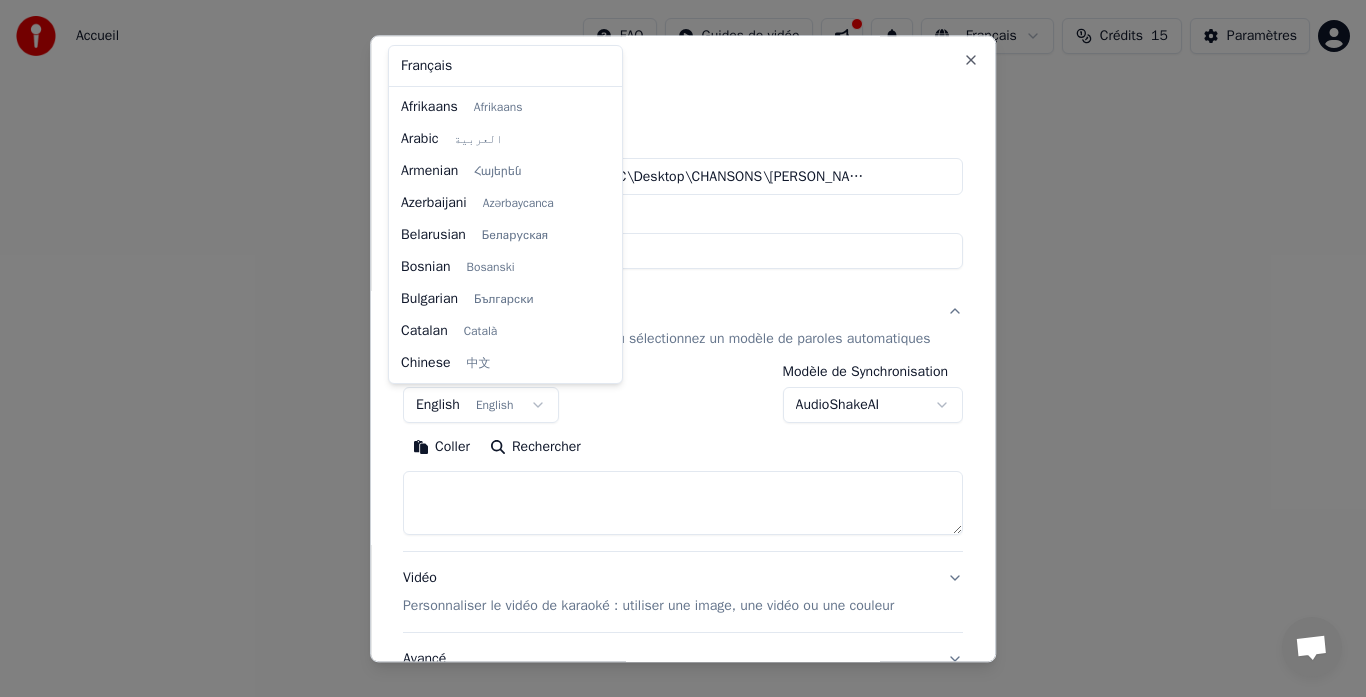 scroll, scrollTop: 160, scrollLeft: 0, axis: vertical 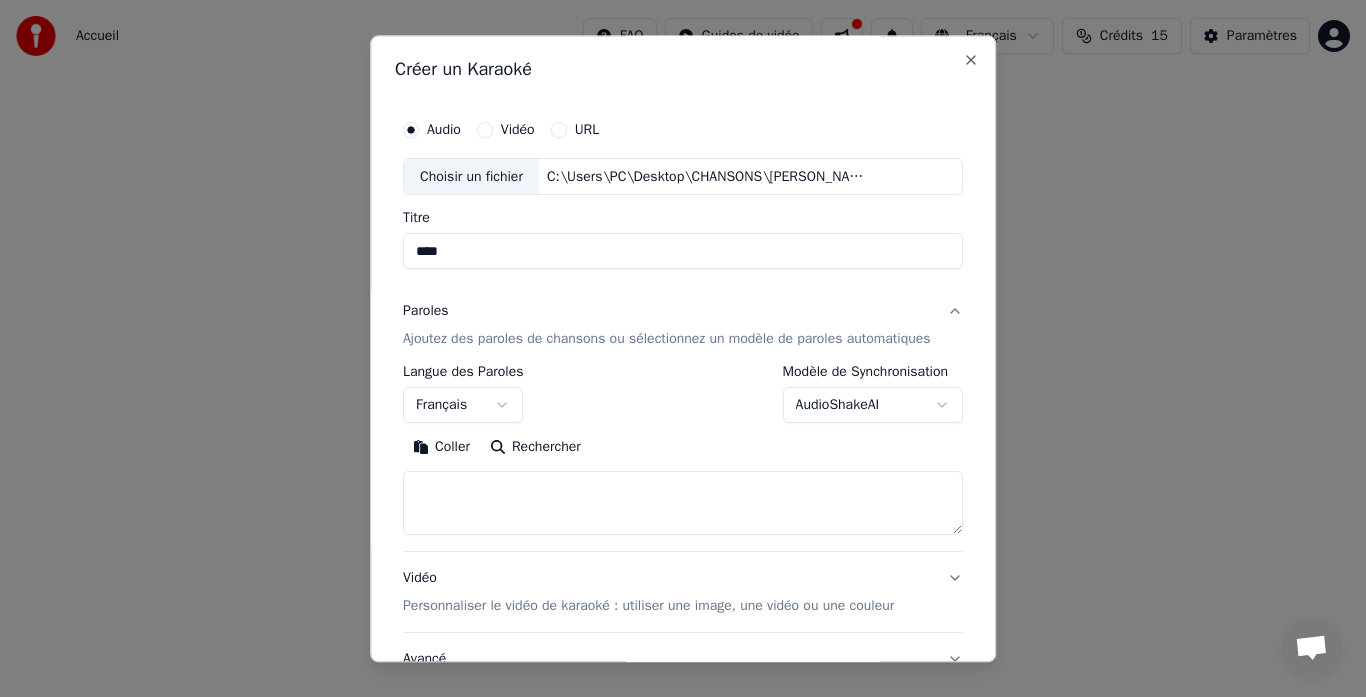 drag, startPoint x: 734, startPoint y: 650, endPoint x: 618, endPoint y: 551, distance: 152.50246 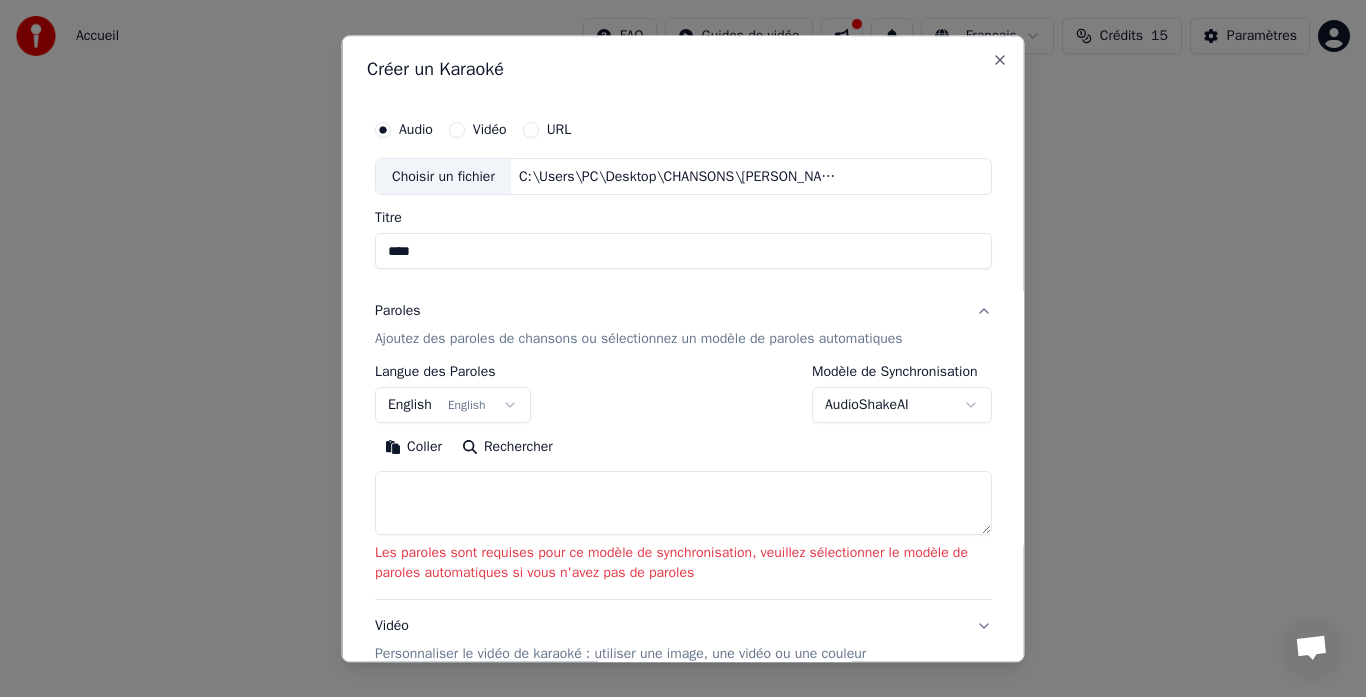 click on "**********" at bounding box center [683, 483] 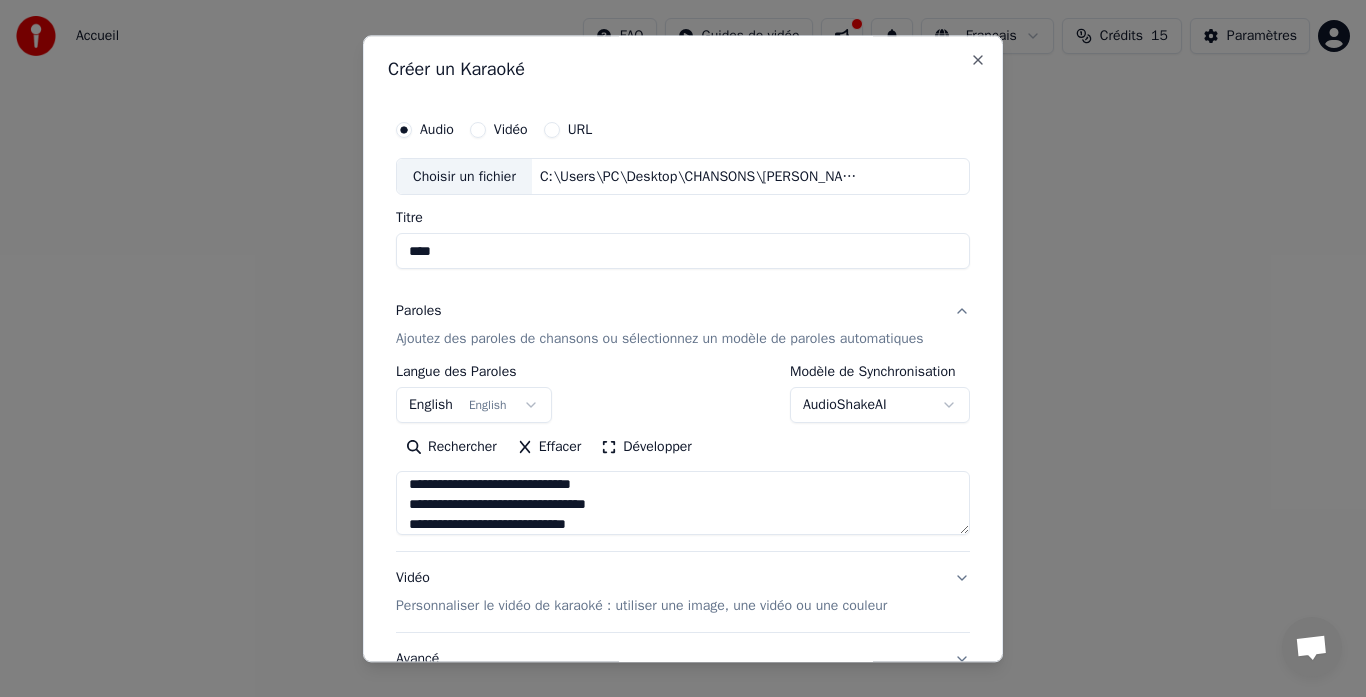 scroll, scrollTop: 45, scrollLeft: 0, axis: vertical 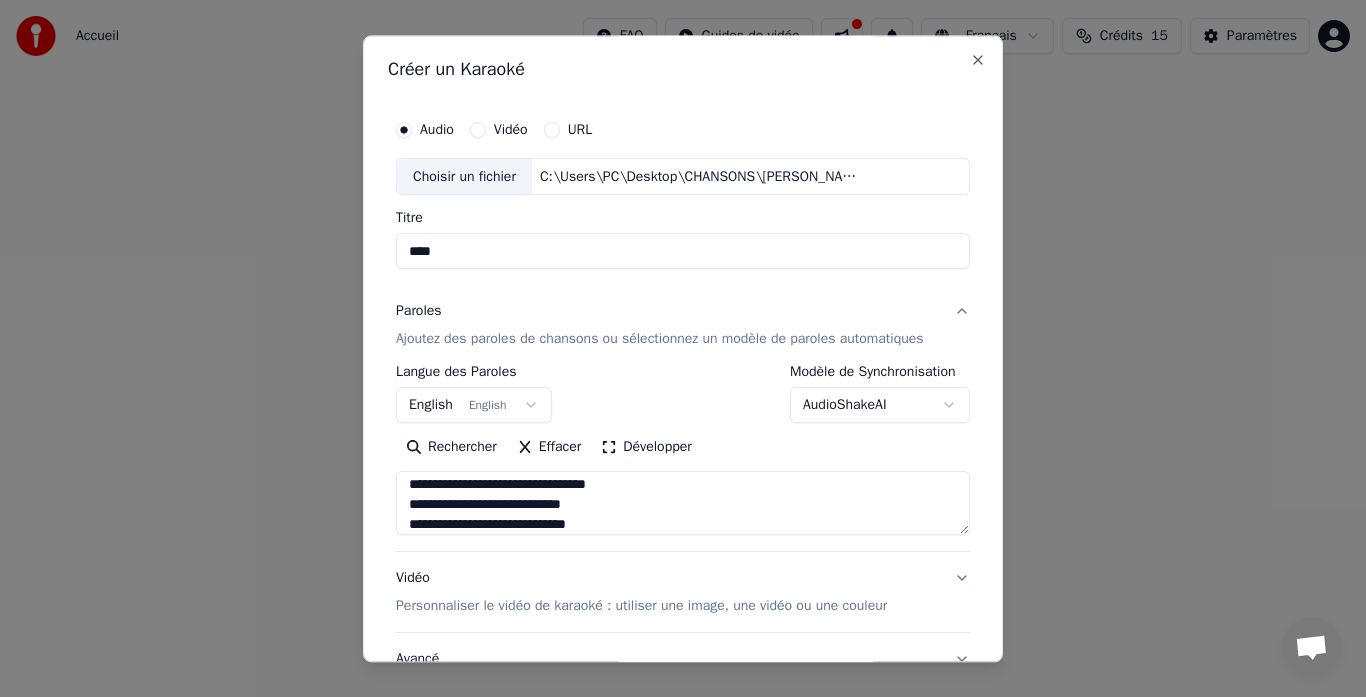 type on "**********" 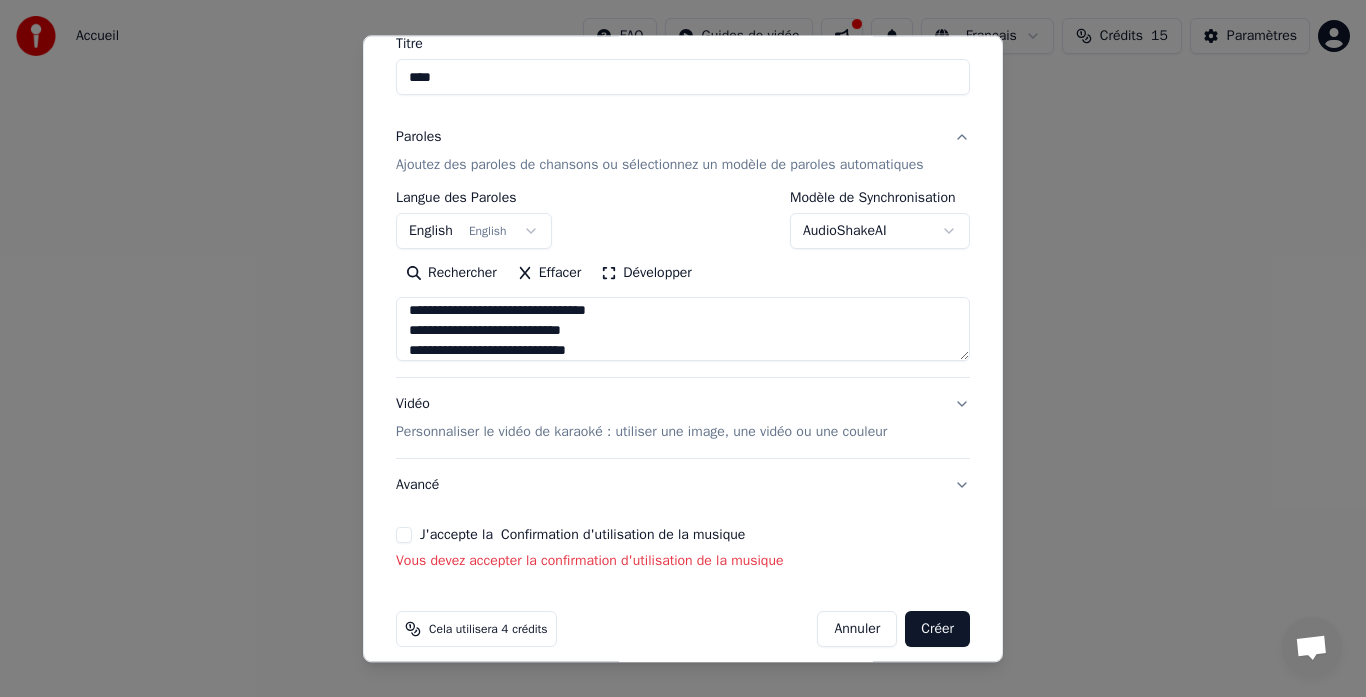scroll, scrollTop: 192, scrollLeft: 0, axis: vertical 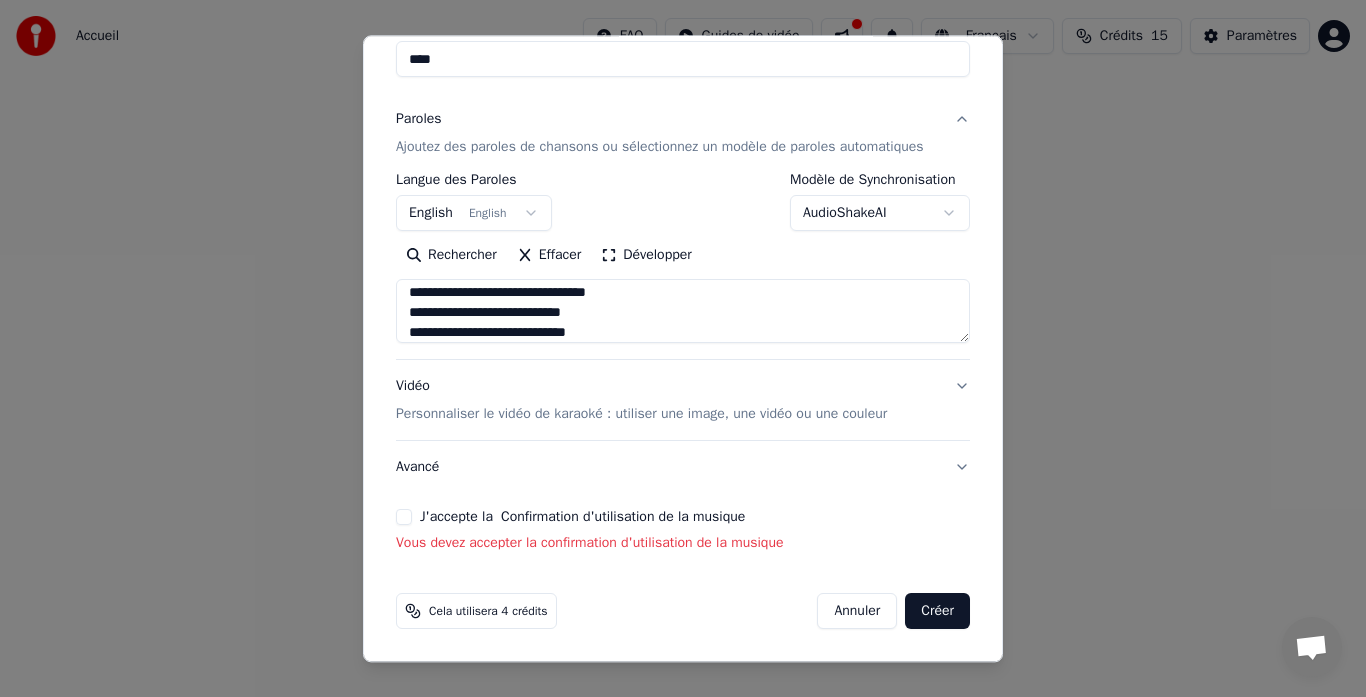 click on "J'accepte la   Confirmation d'utilisation de la musique" at bounding box center [404, 518] 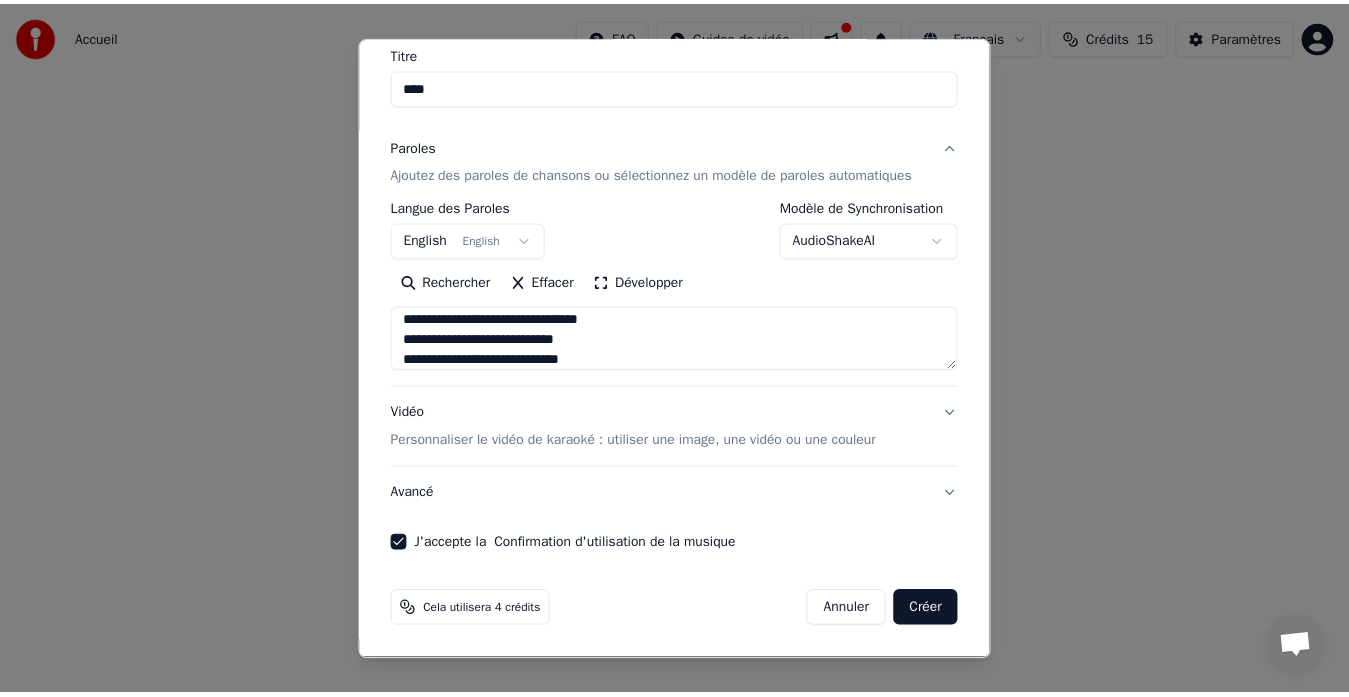scroll, scrollTop: 165, scrollLeft: 0, axis: vertical 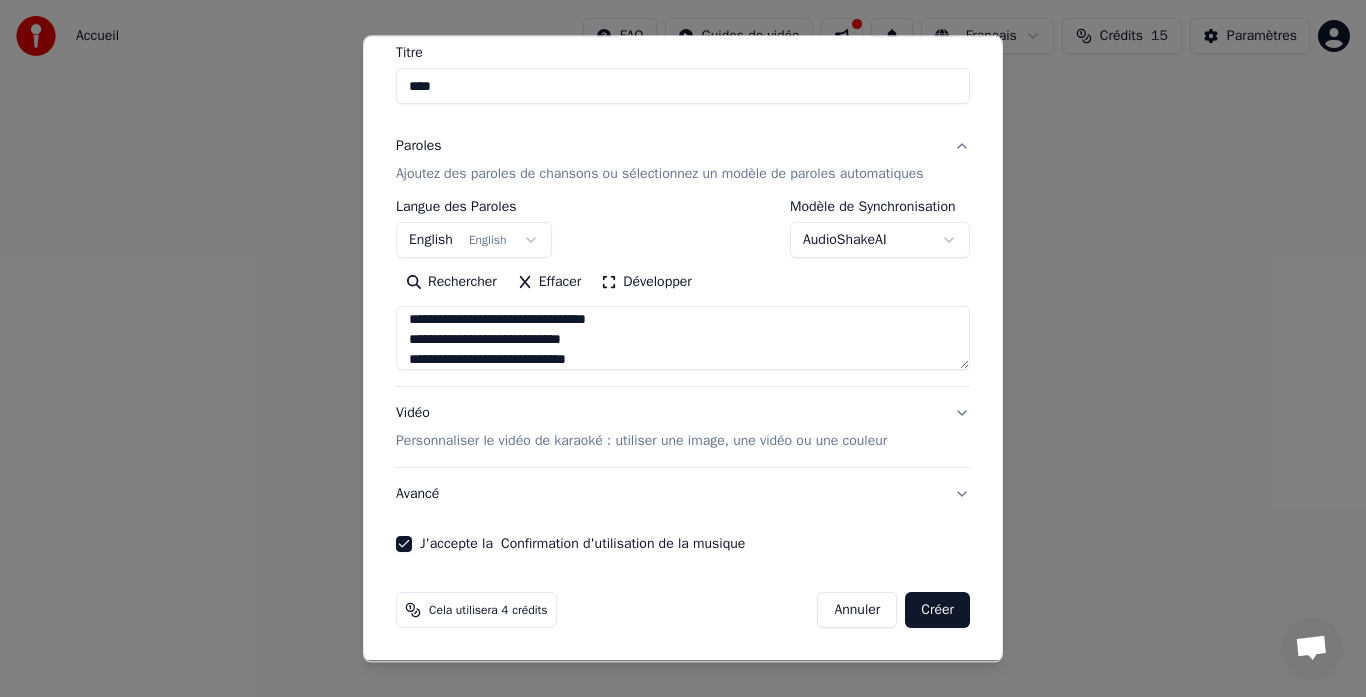 click on "Créer" at bounding box center (937, 611) 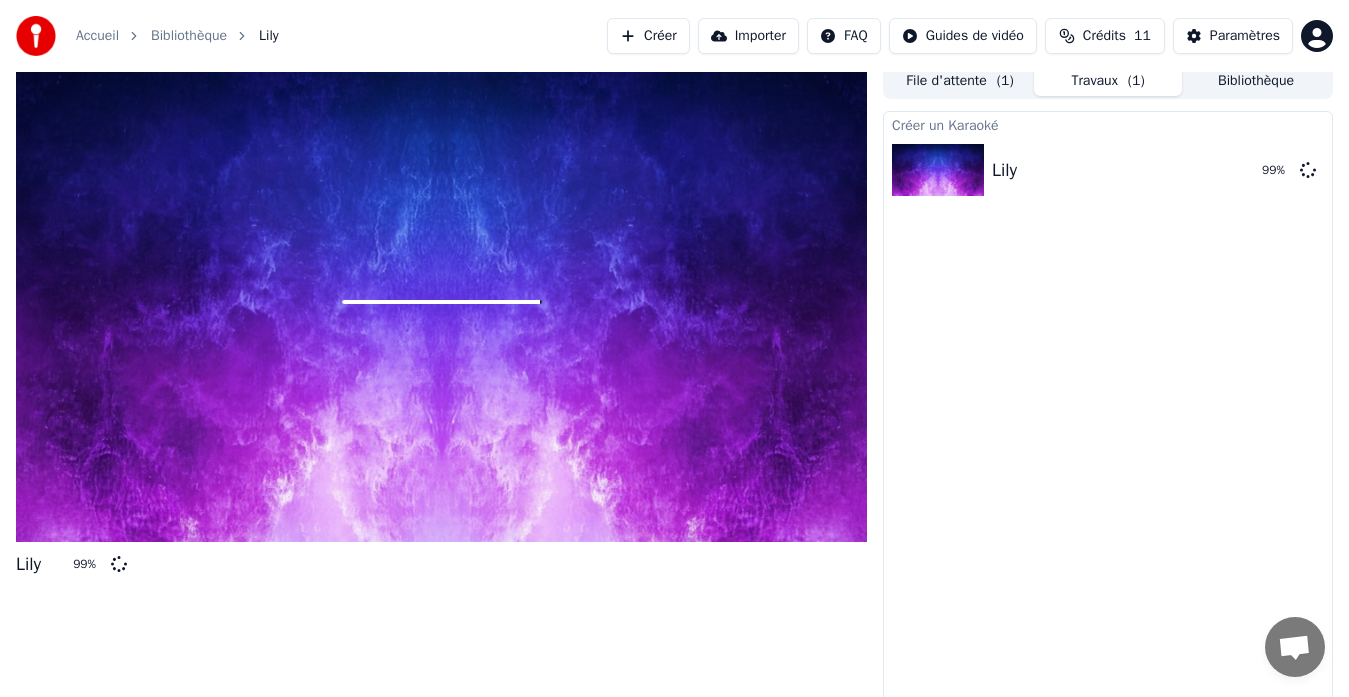scroll, scrollTop: 0, scrollLeft: 0, axis: both 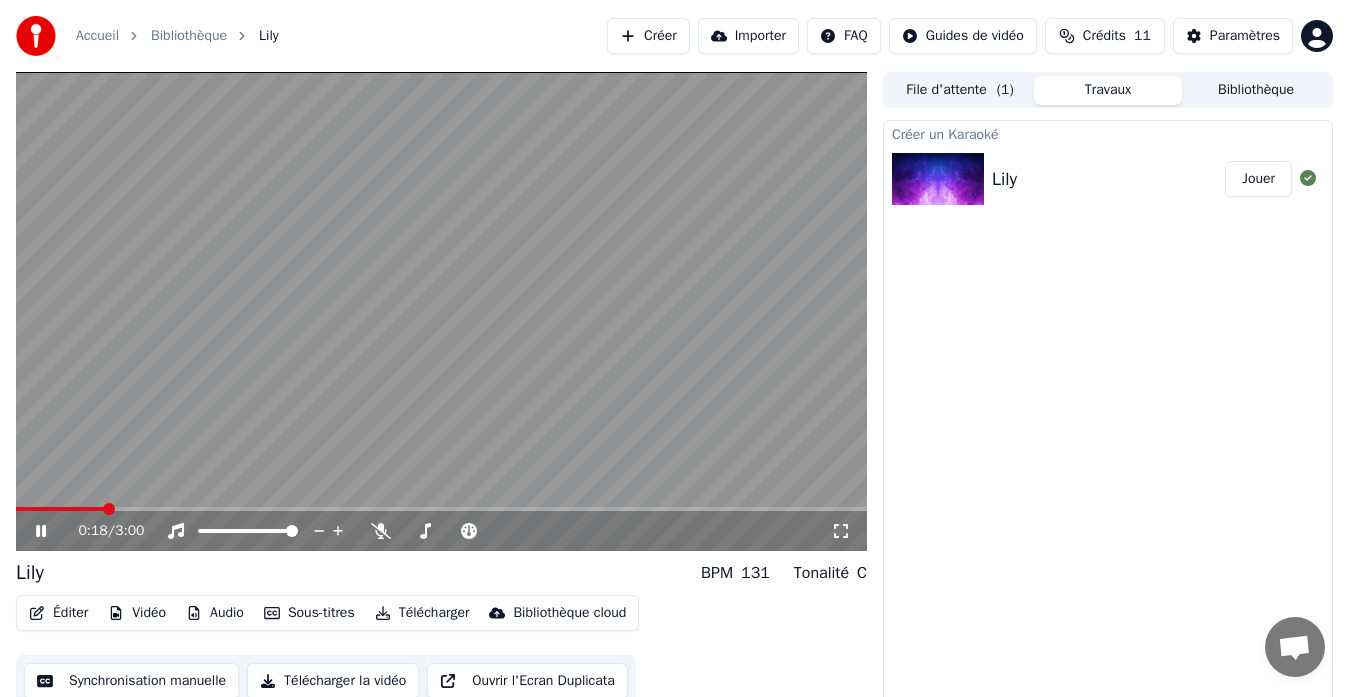 click 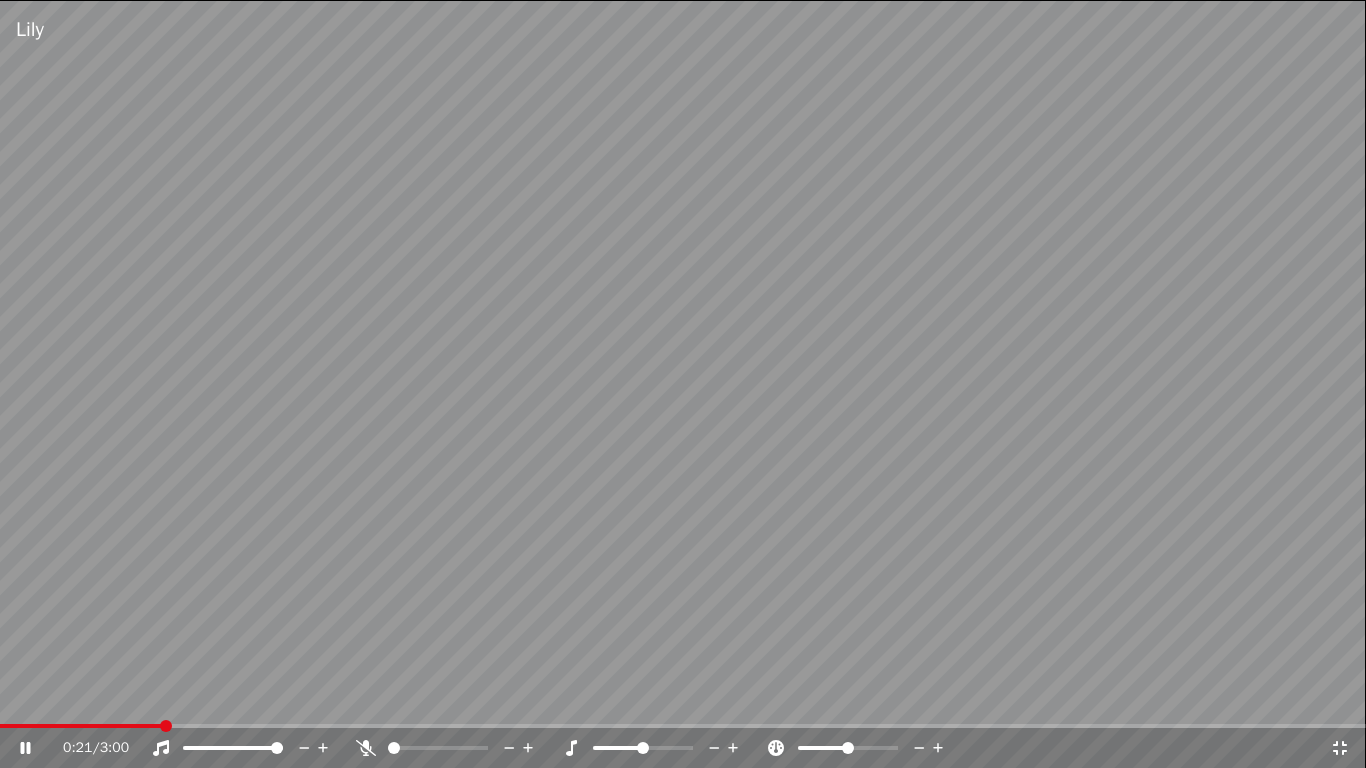 click at bounding box center [683, 384] 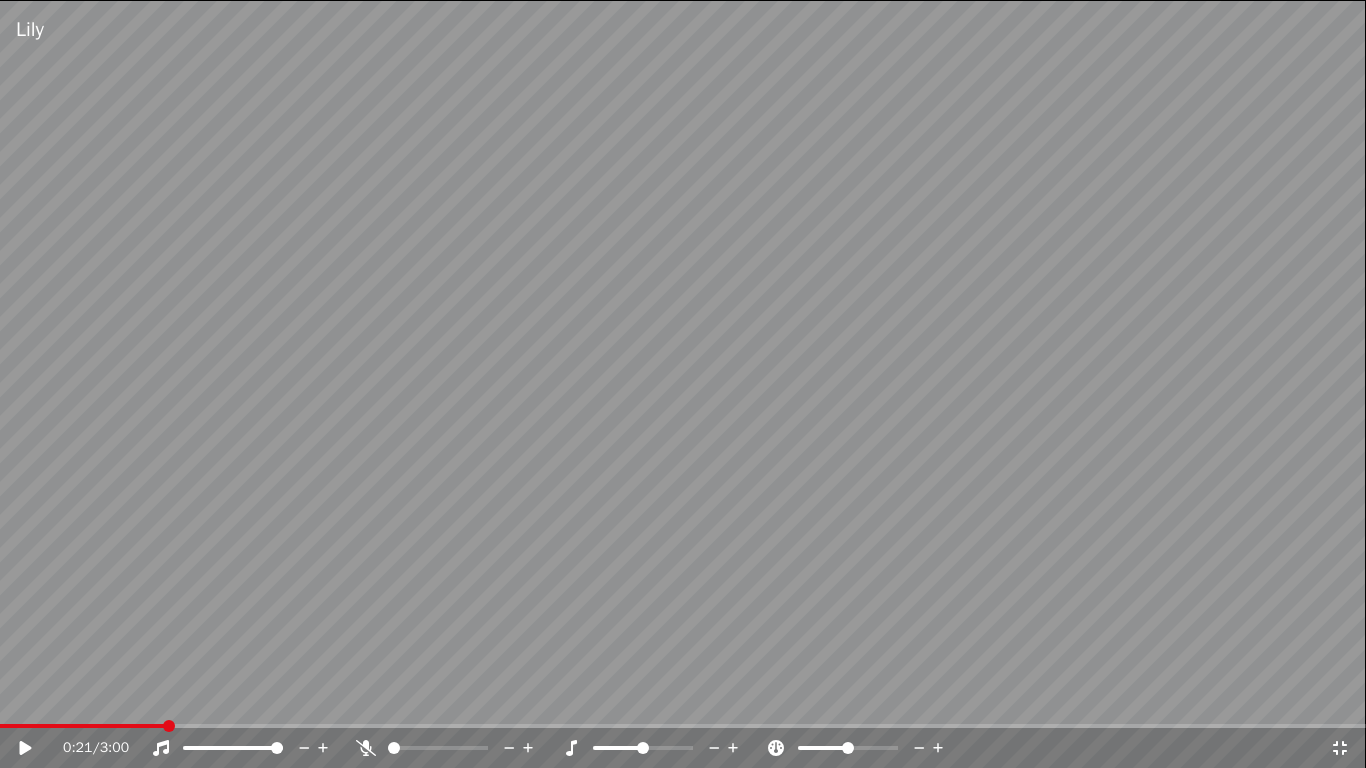 click on "0:21  /  3:00" at bounding box center (683, 746) 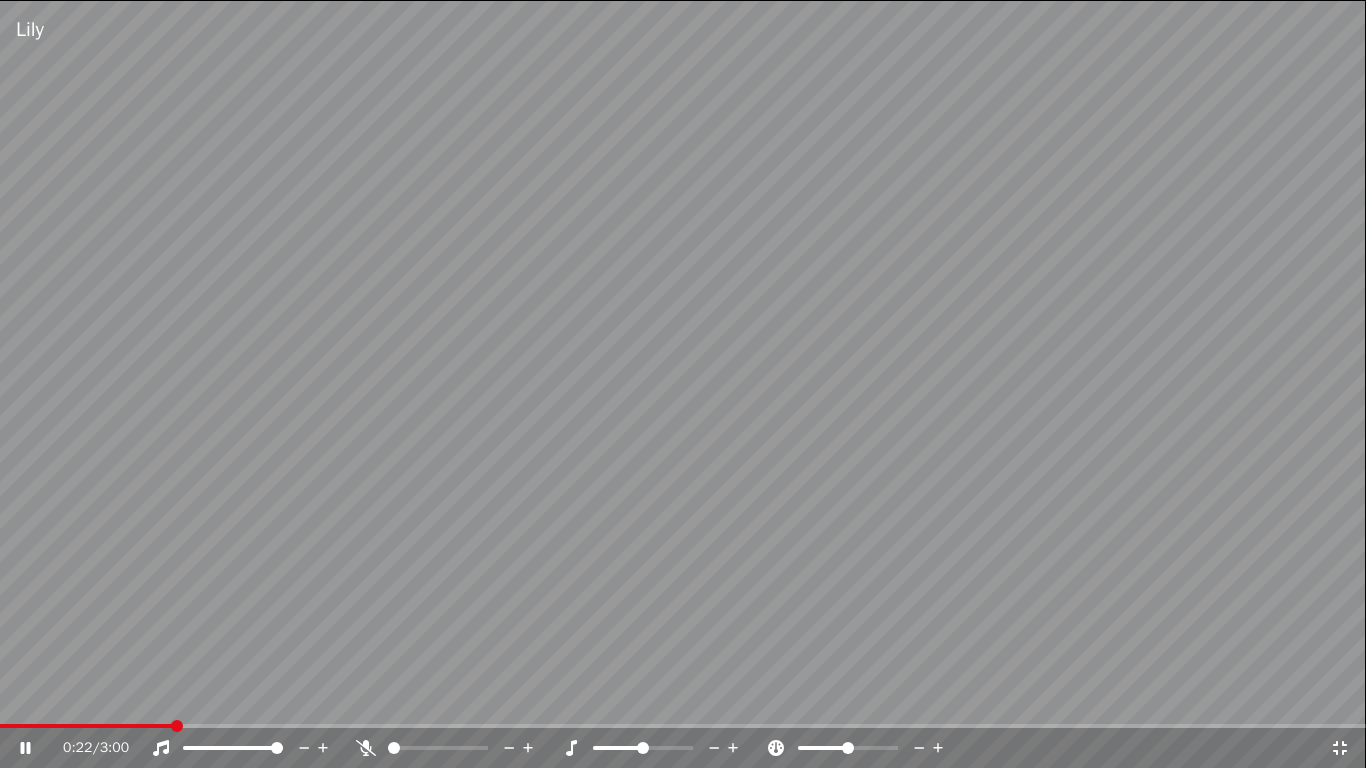 click on "0:22  /  3:00" at bounding box center (683, 748) 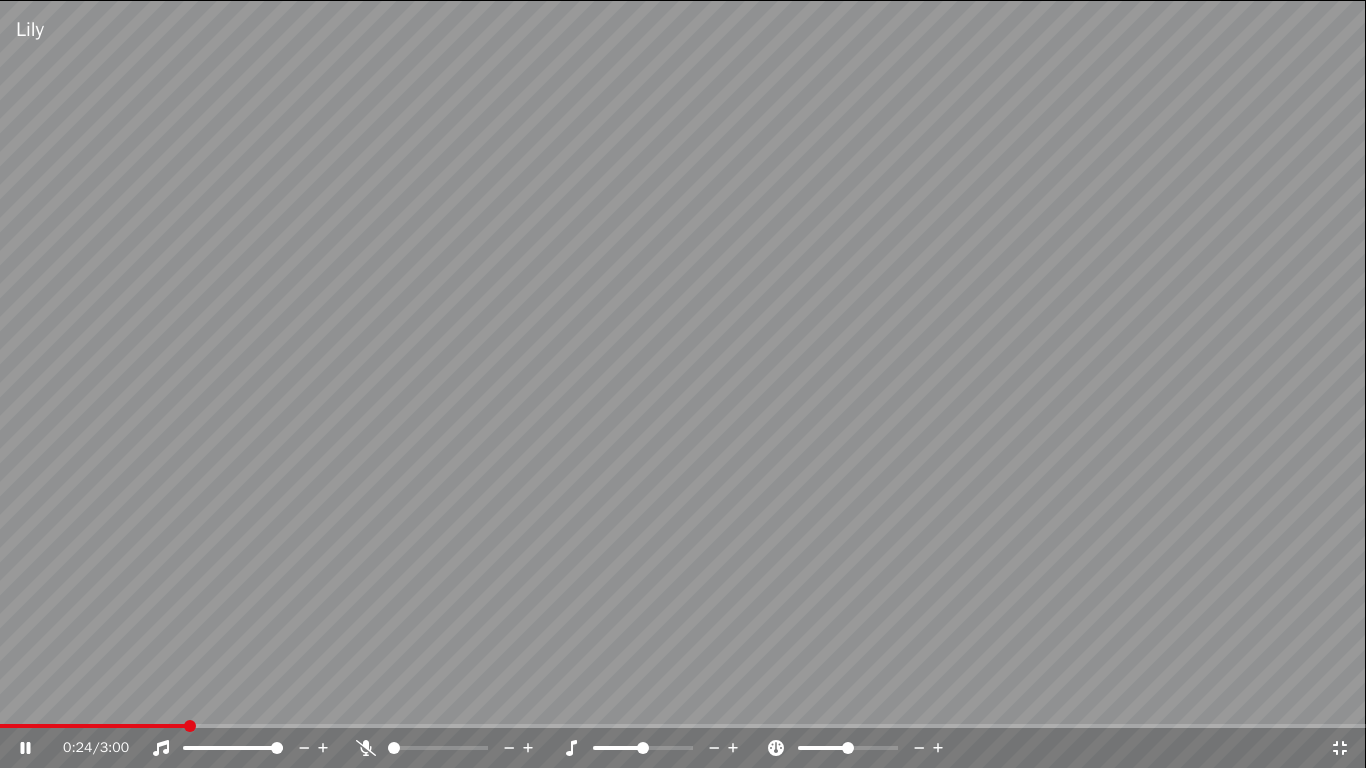 drag, startPoint x: 18, startPoint y: 767, endPoint x: 7, endPoint y: 726, distance: 42.44997 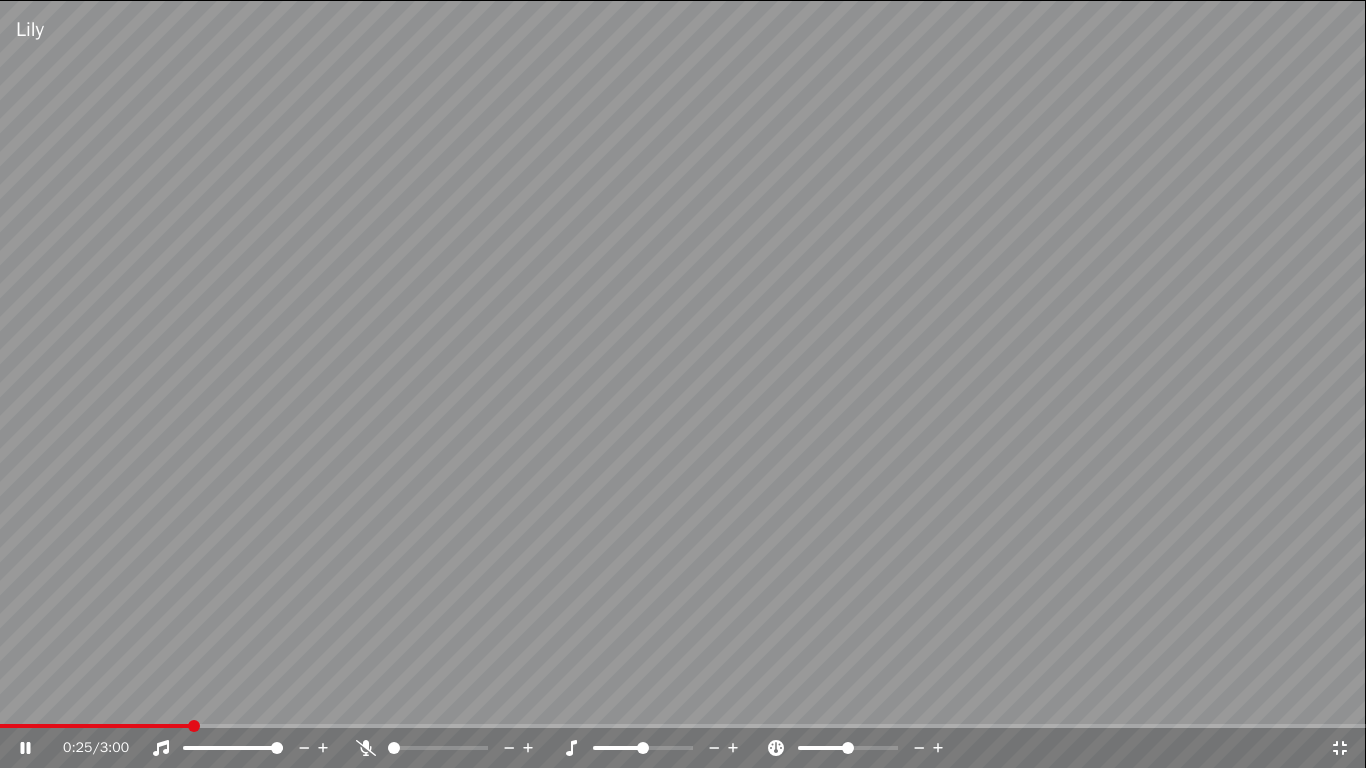 click on "0:25  /  3:00" at bounding box center [683, 748] 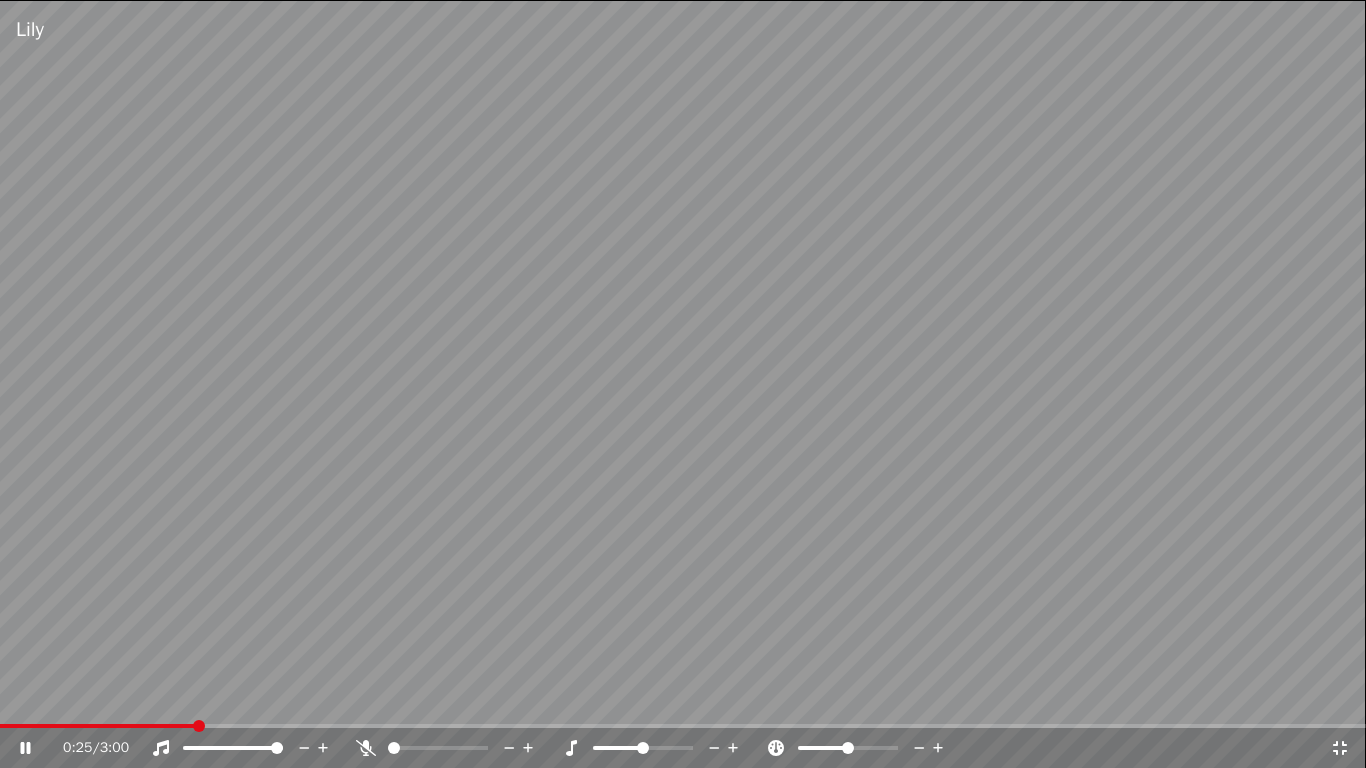 click at bounding box center [97, 726] 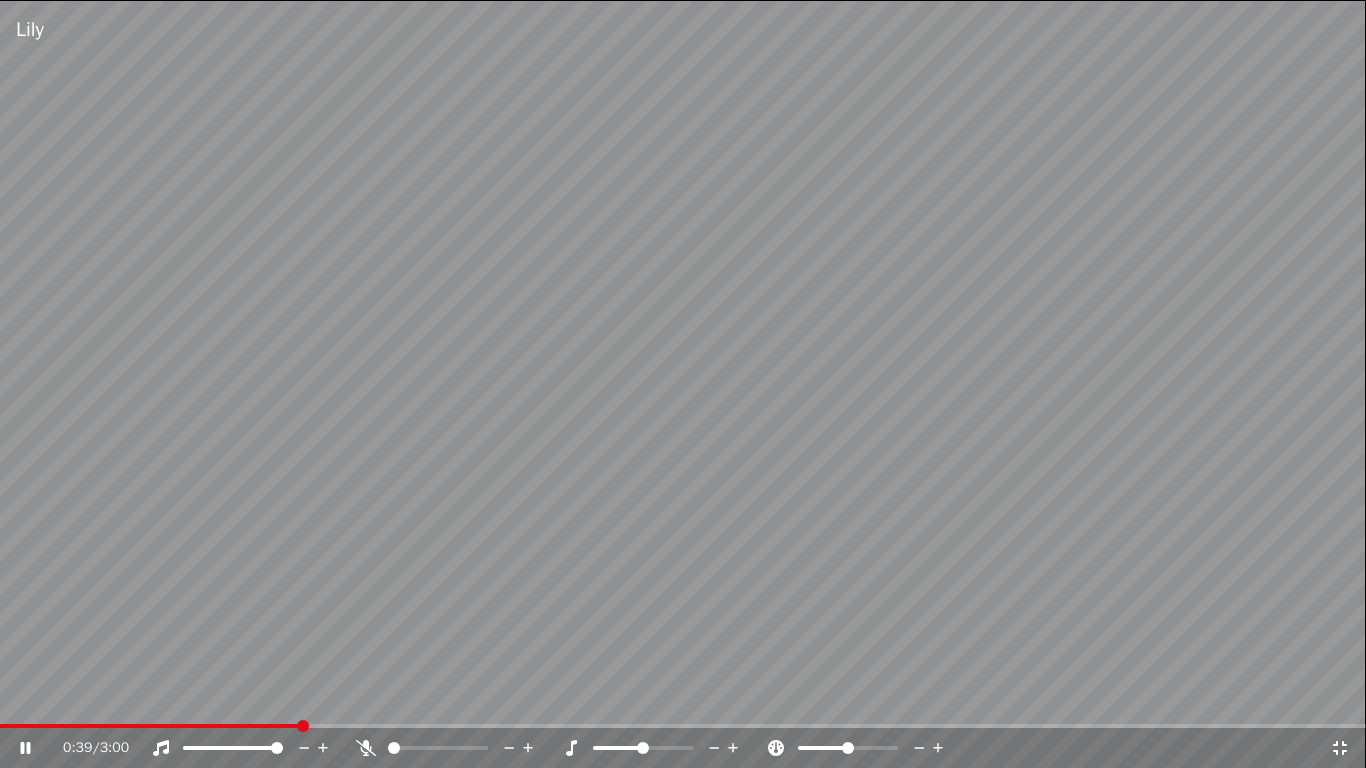 click 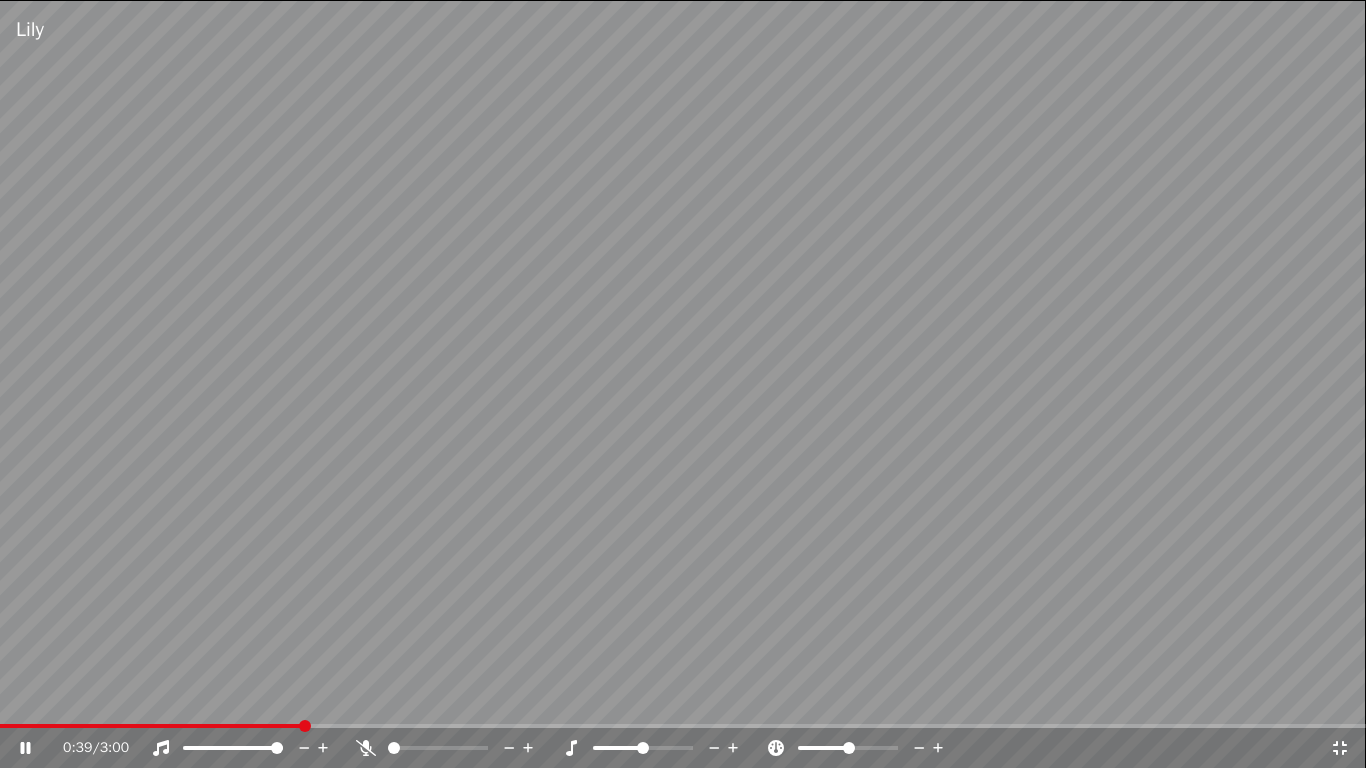 click 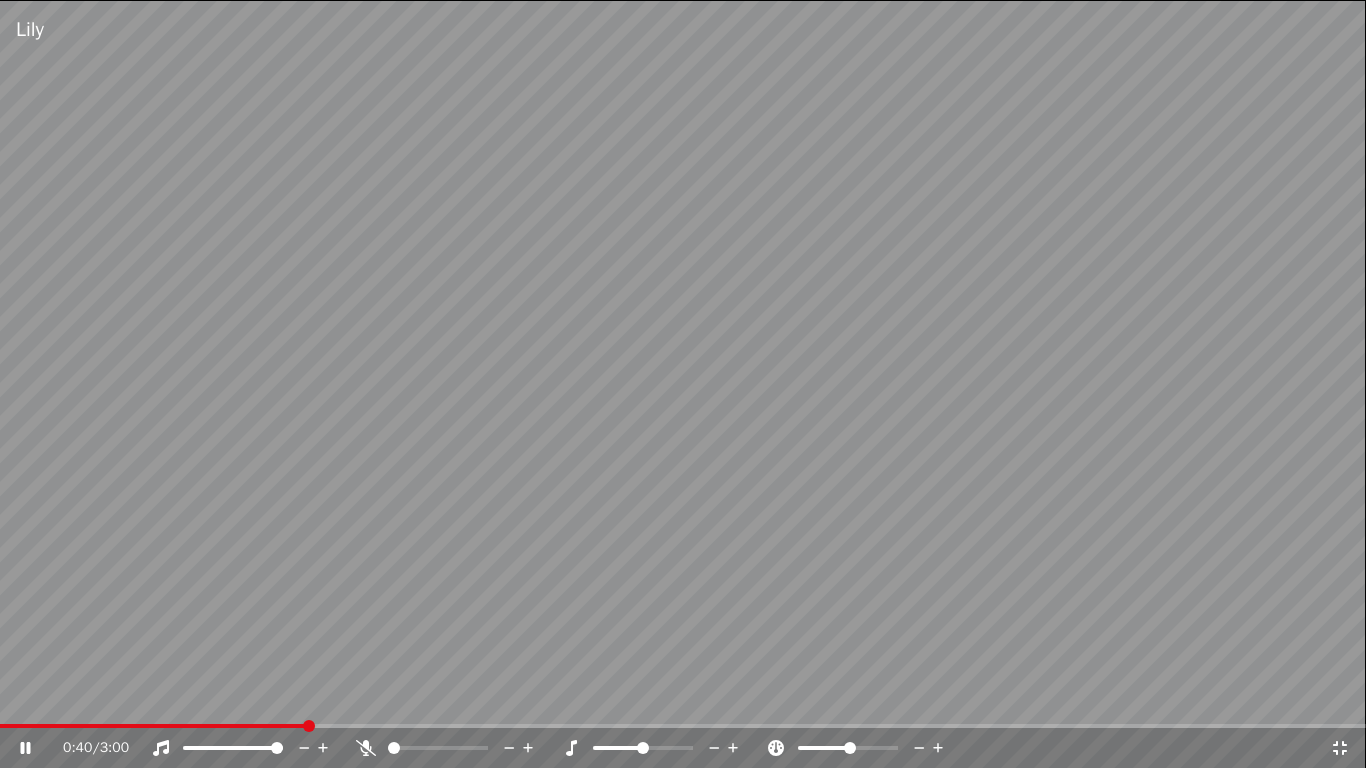 click 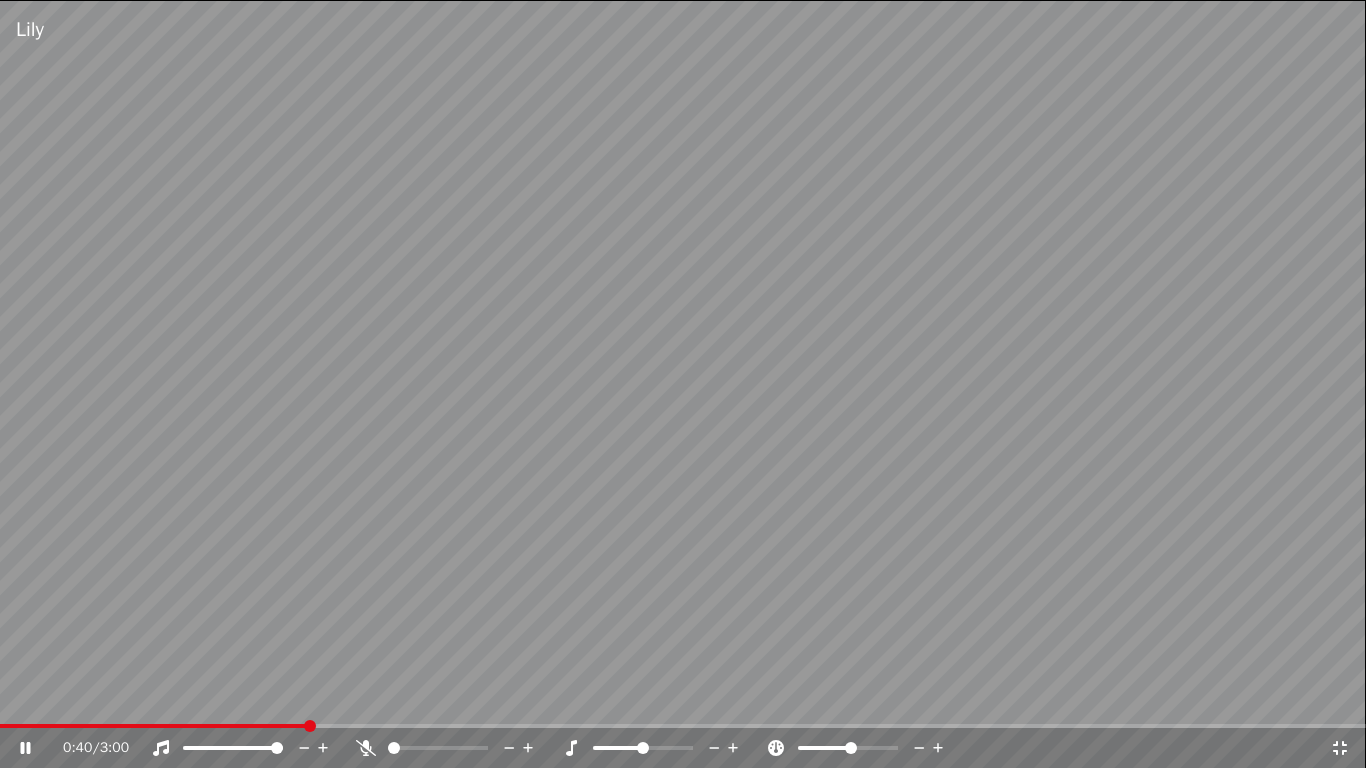 click 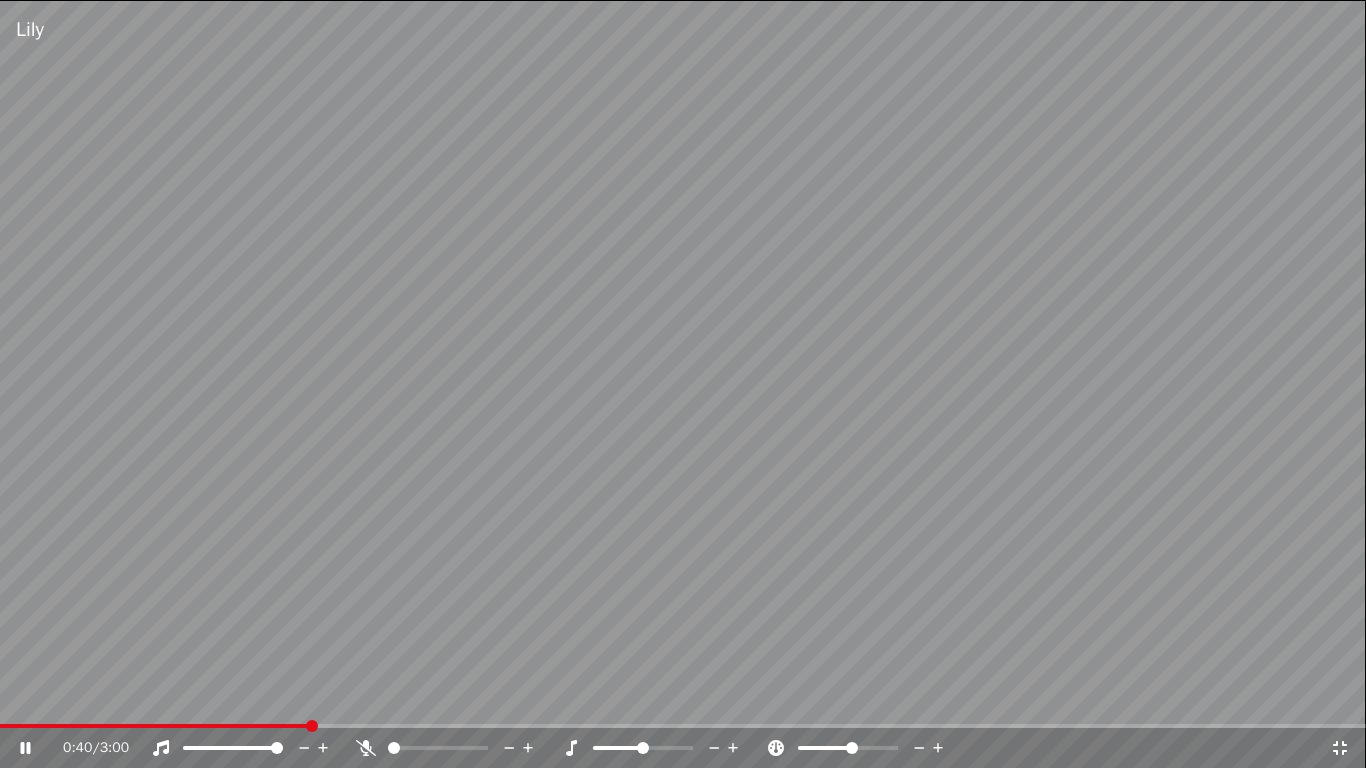 click 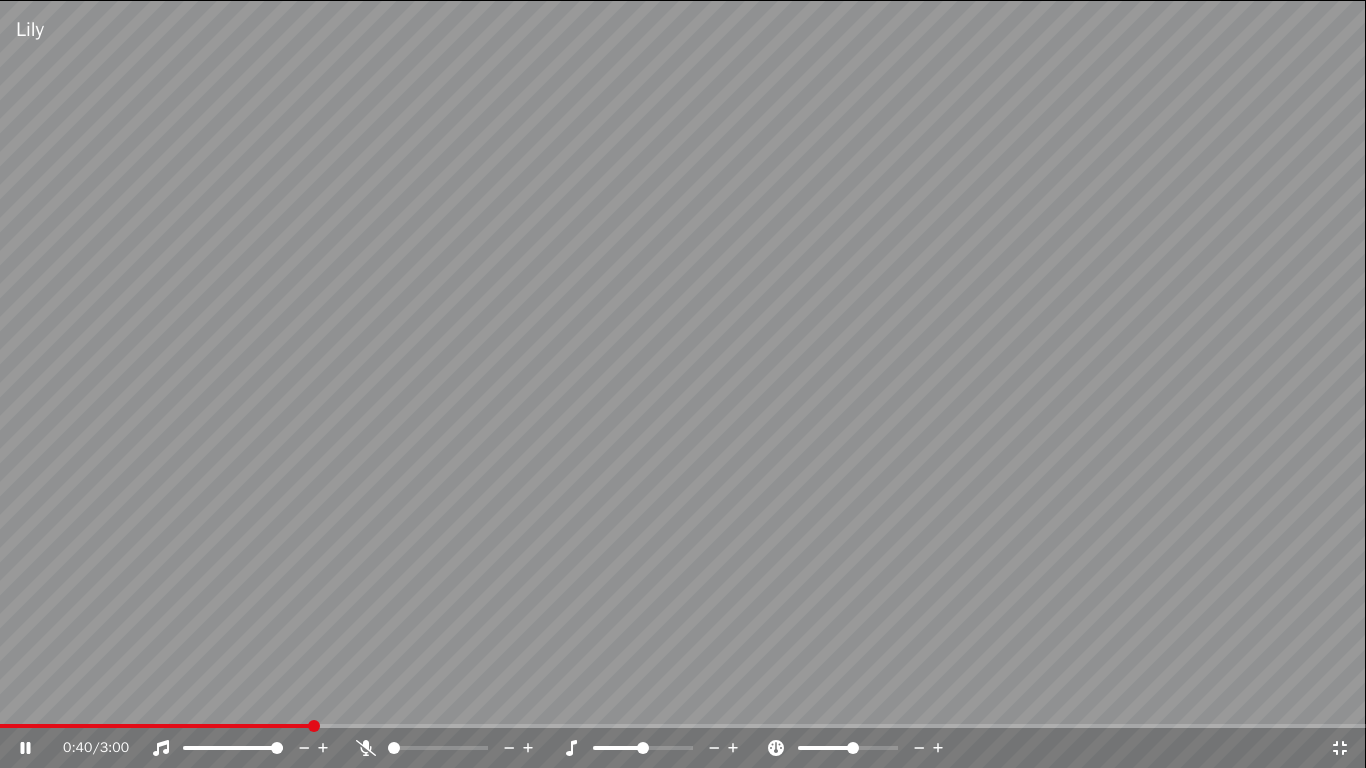 click 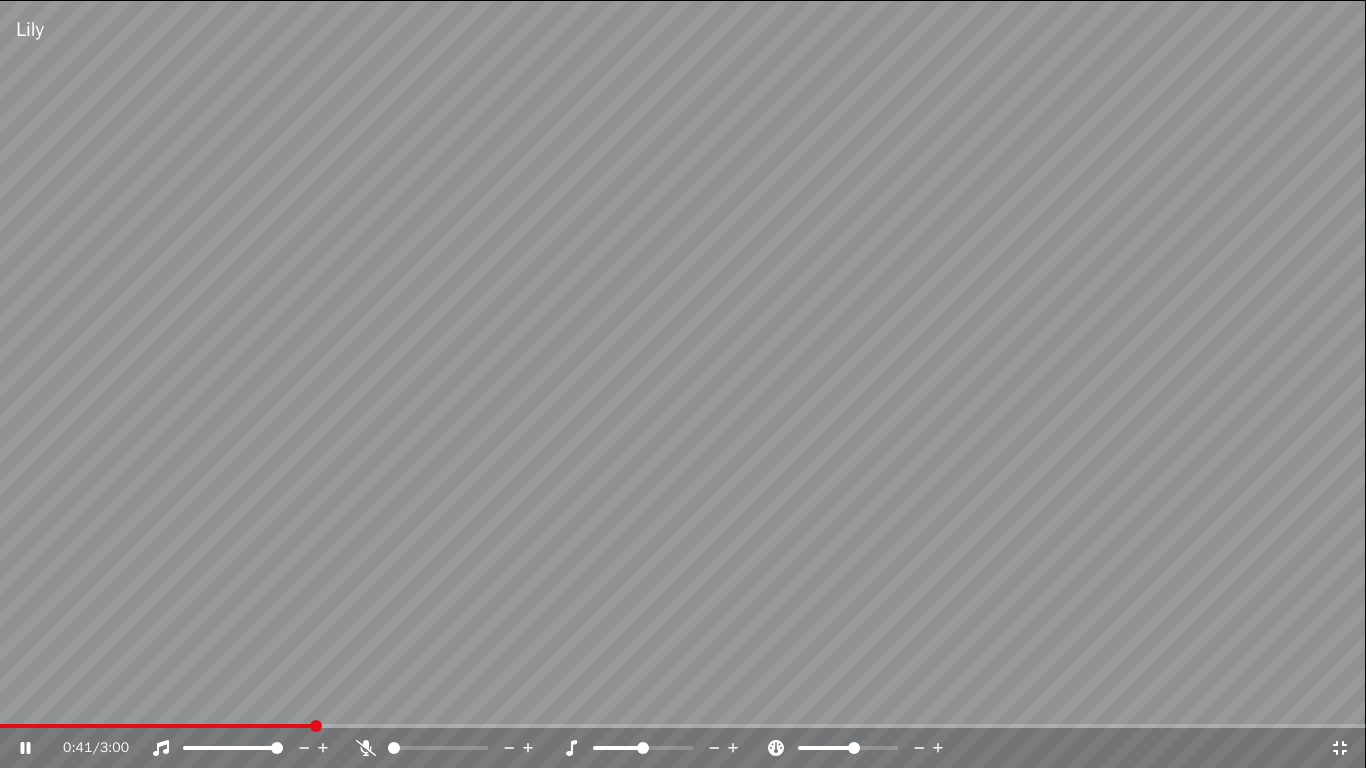 click 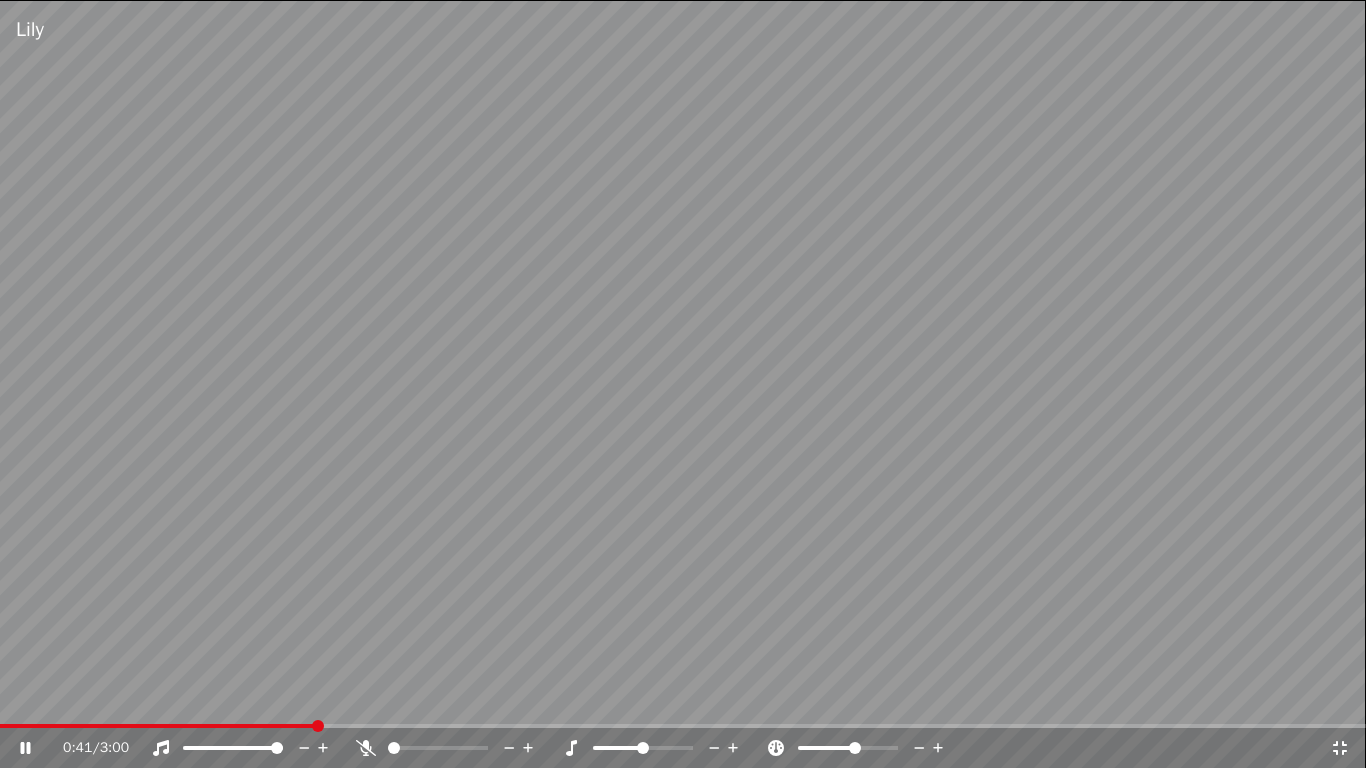 click 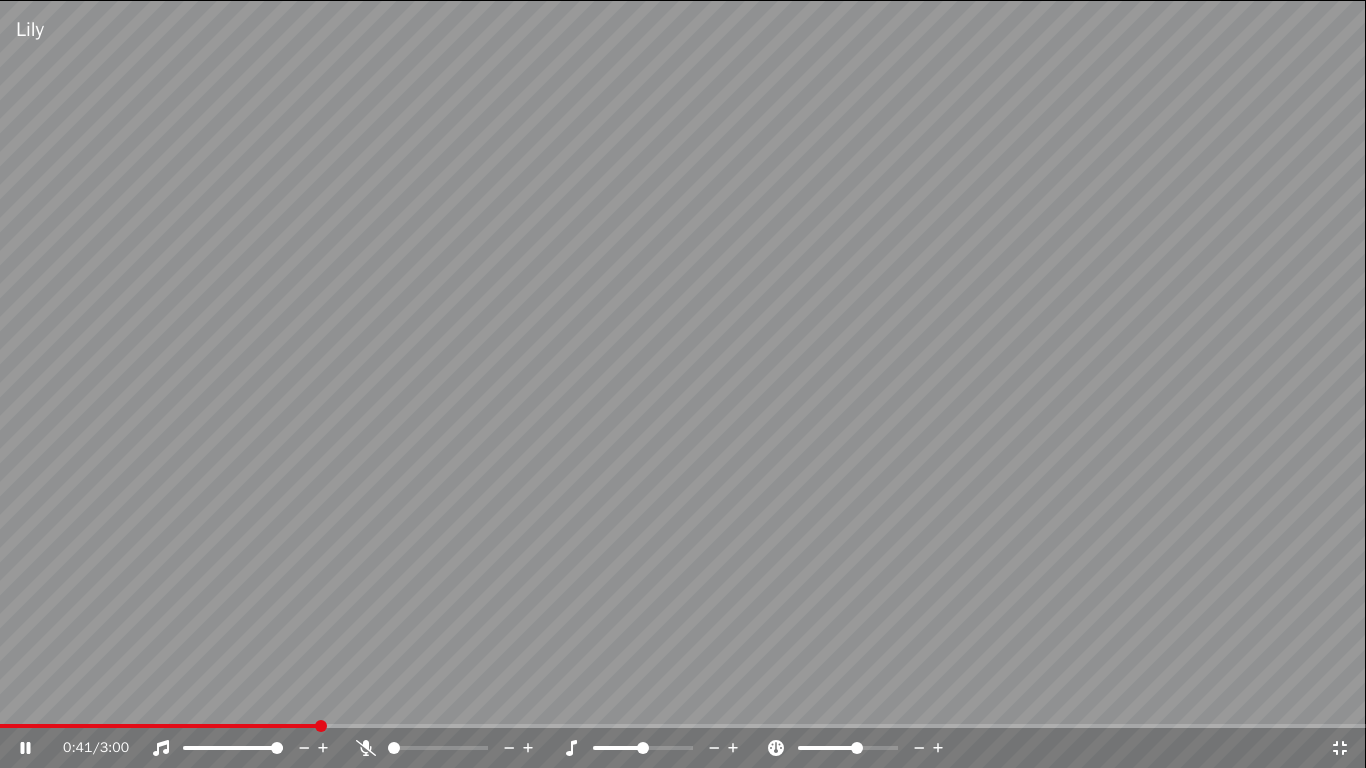 click 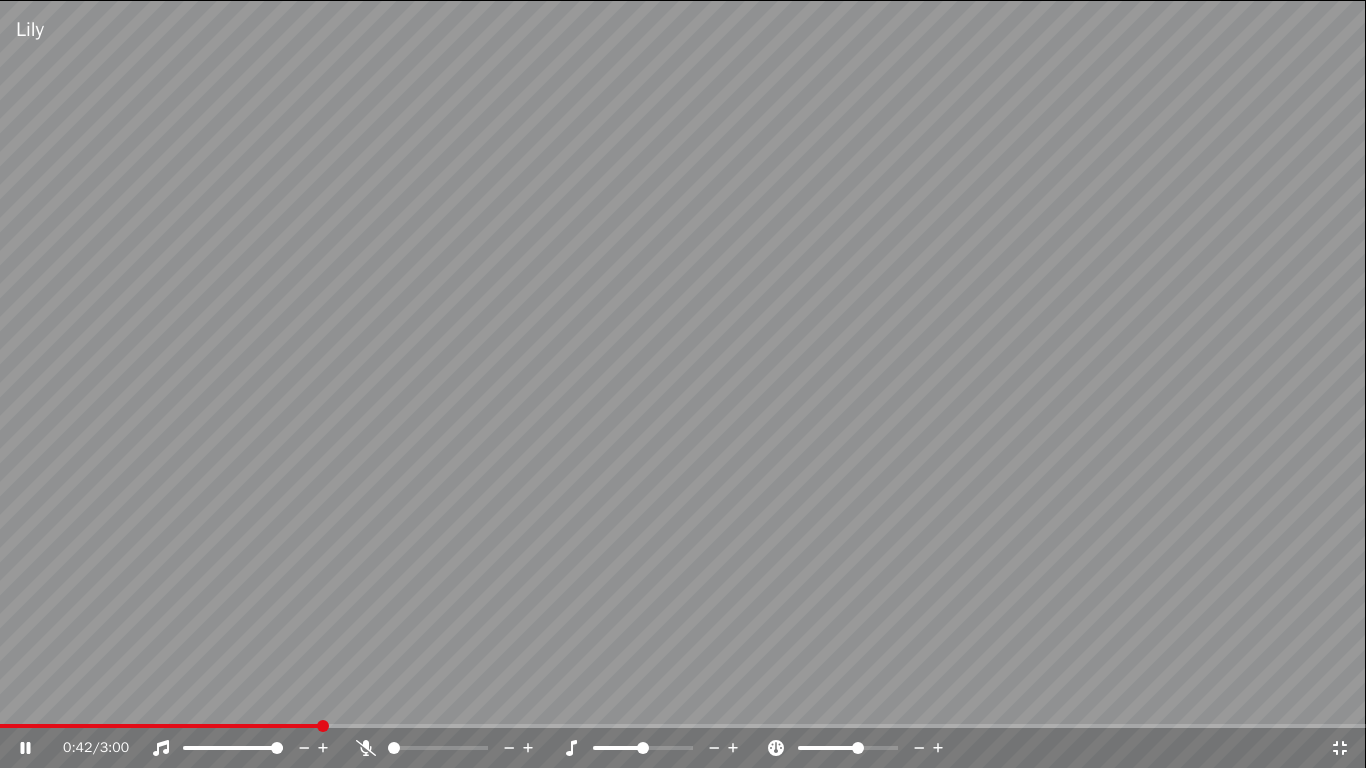 click 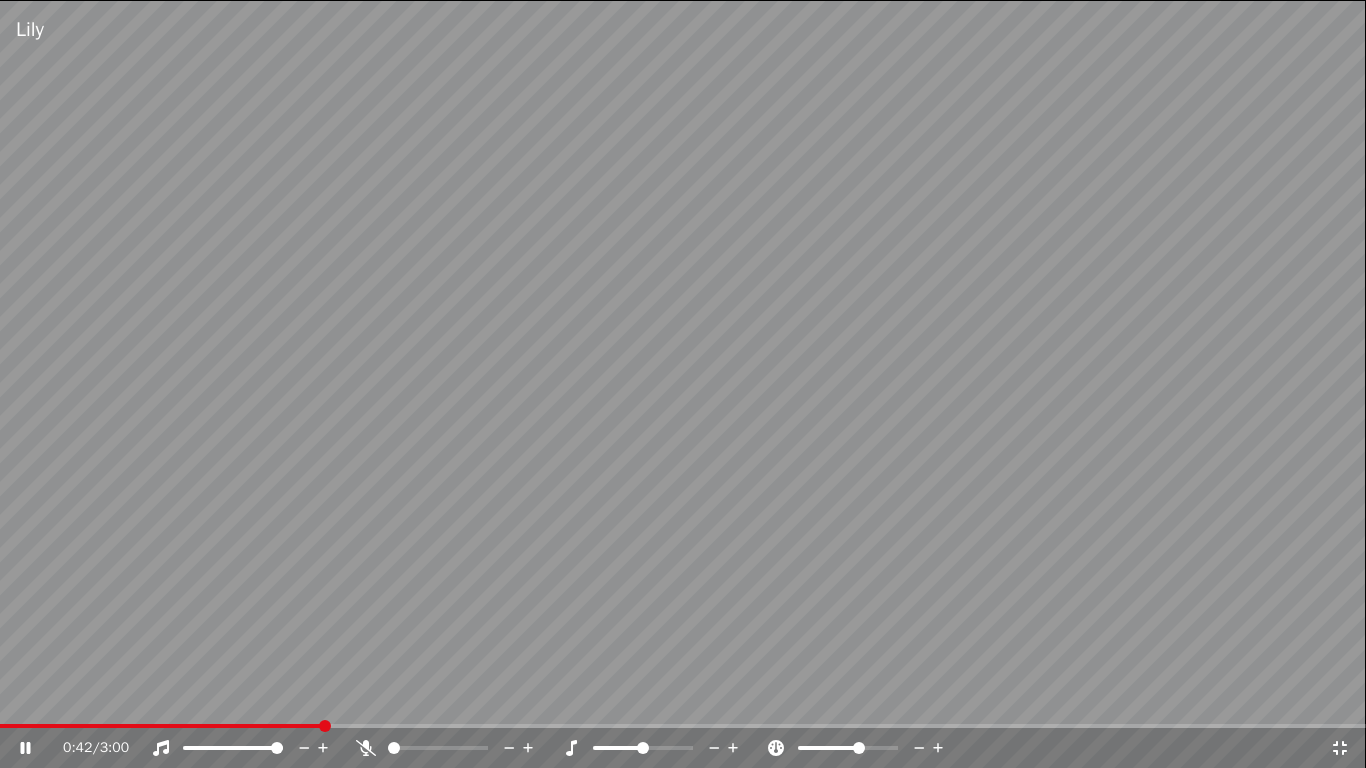 click 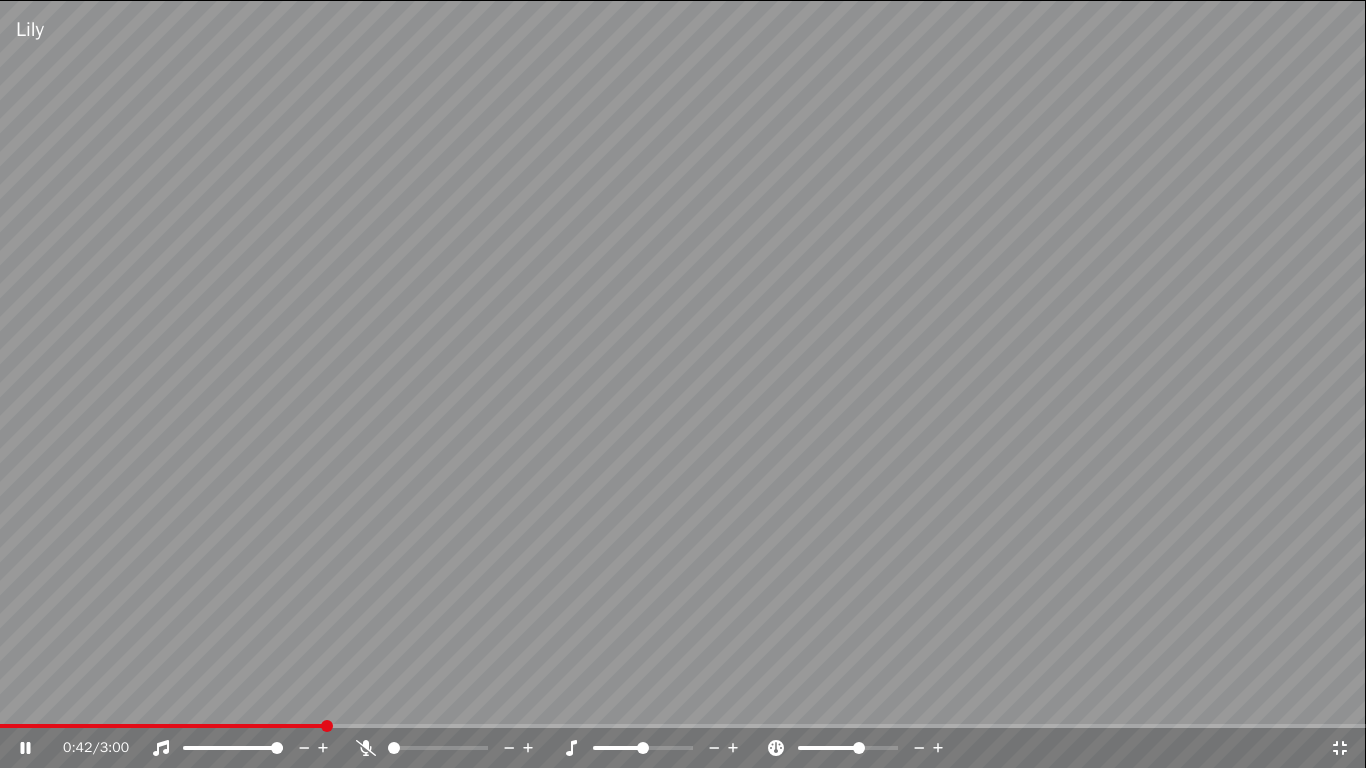 click 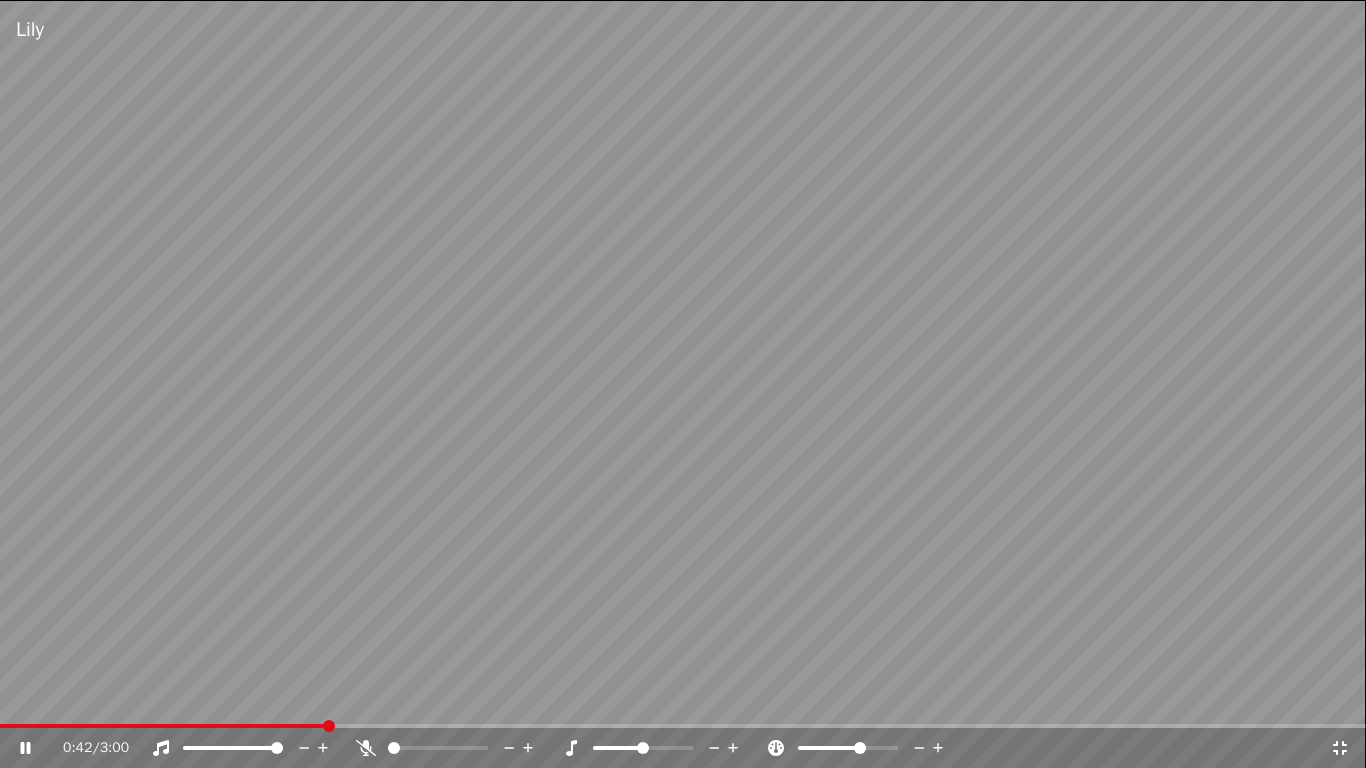 click 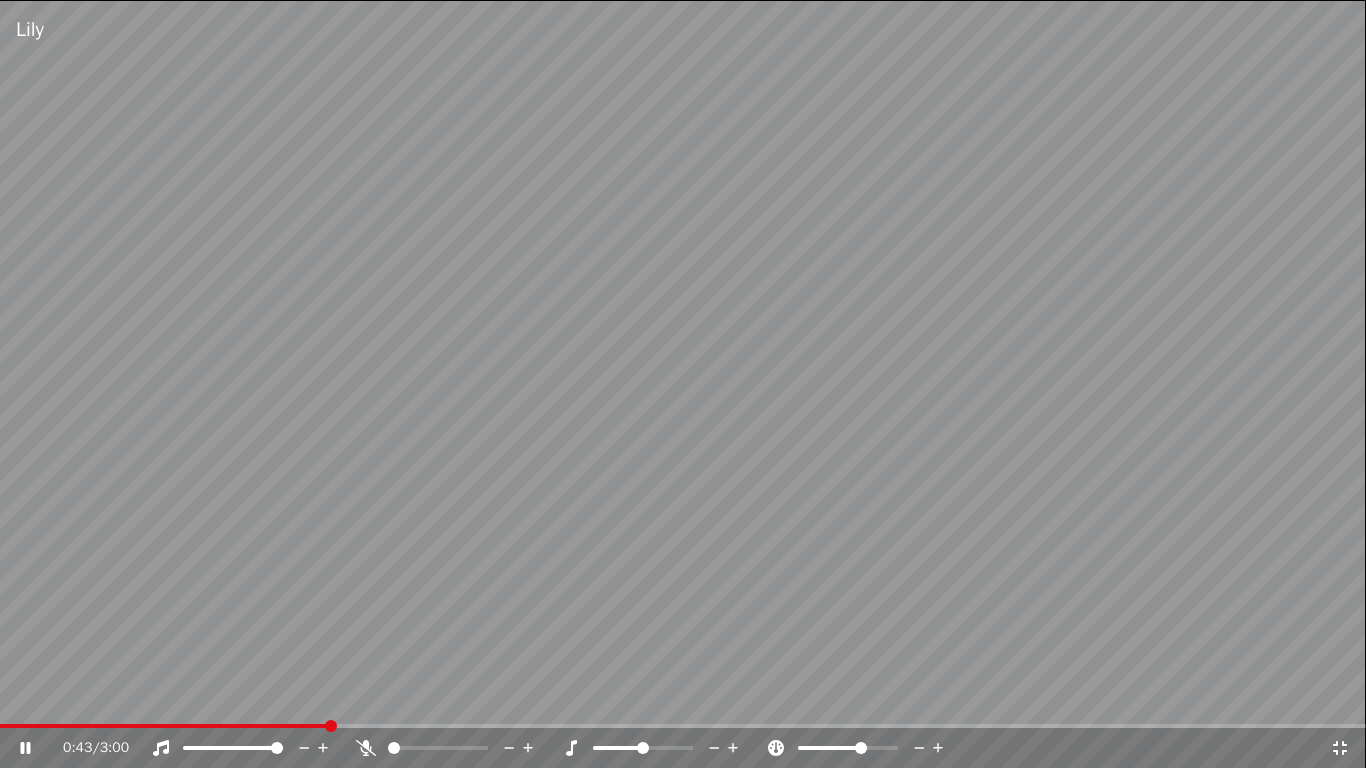 click 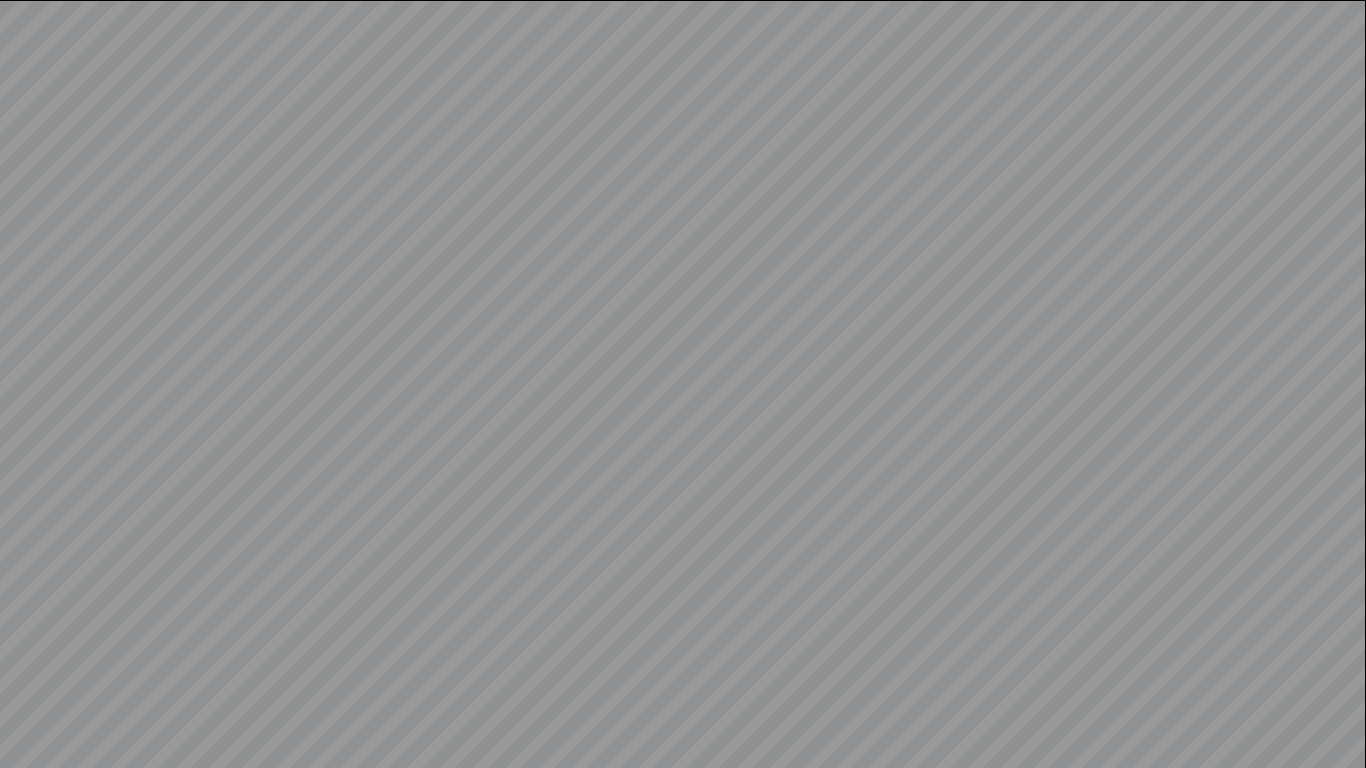 click at bounding box center [683, 384] 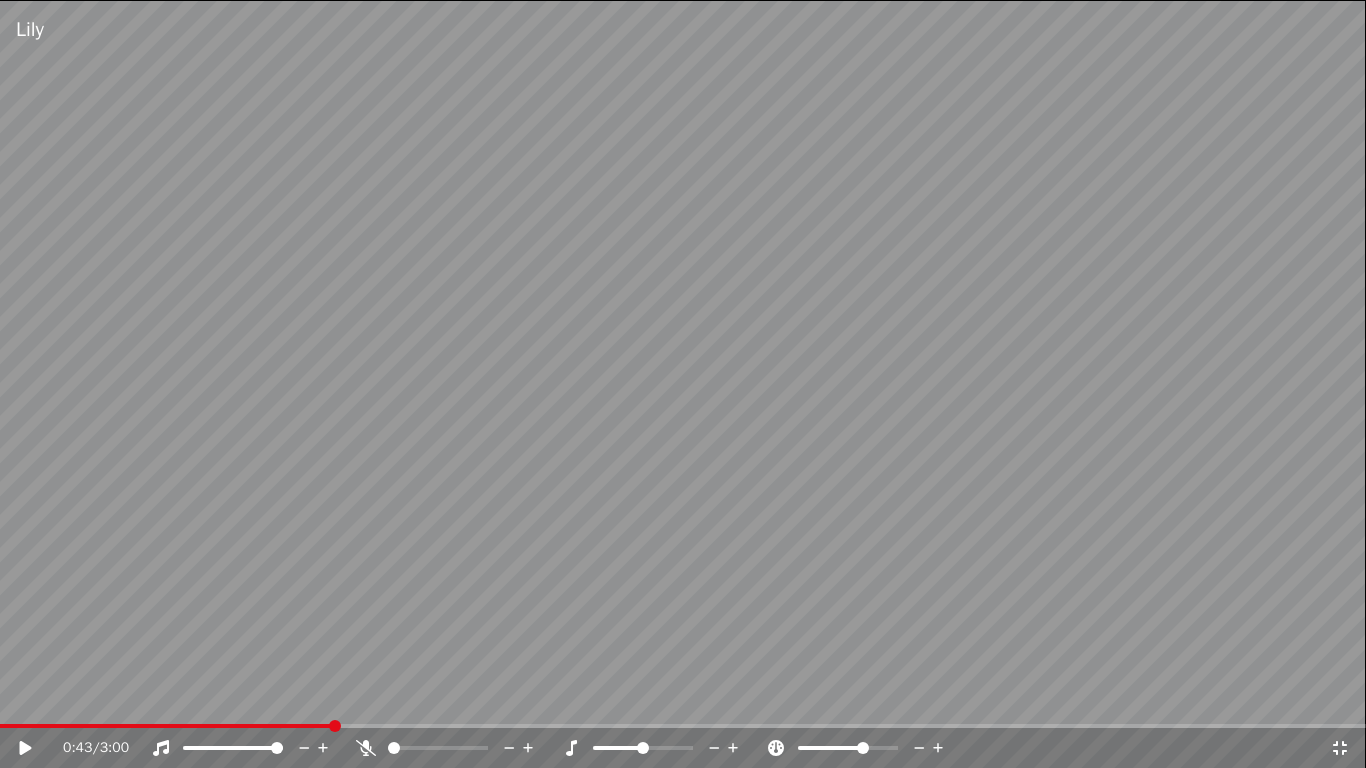 click 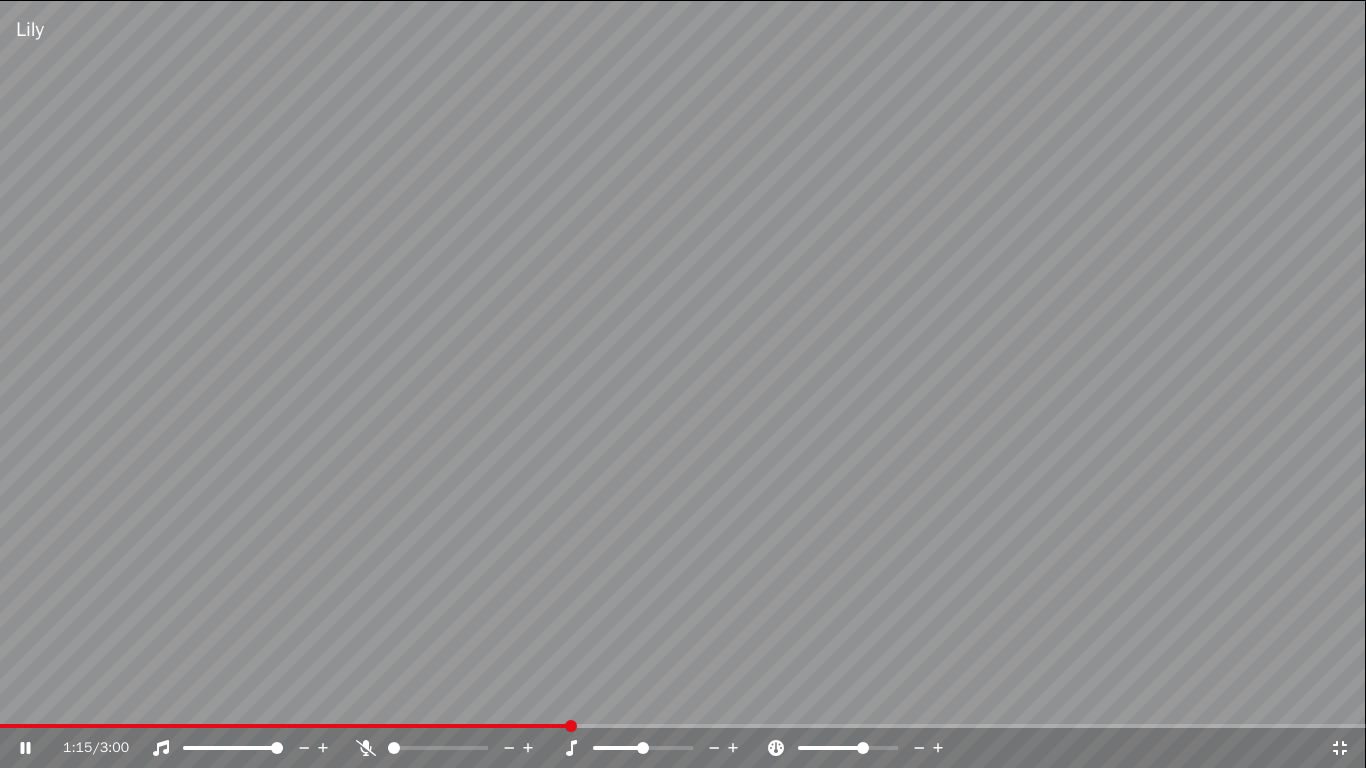 click at bounding box center (683, 384) 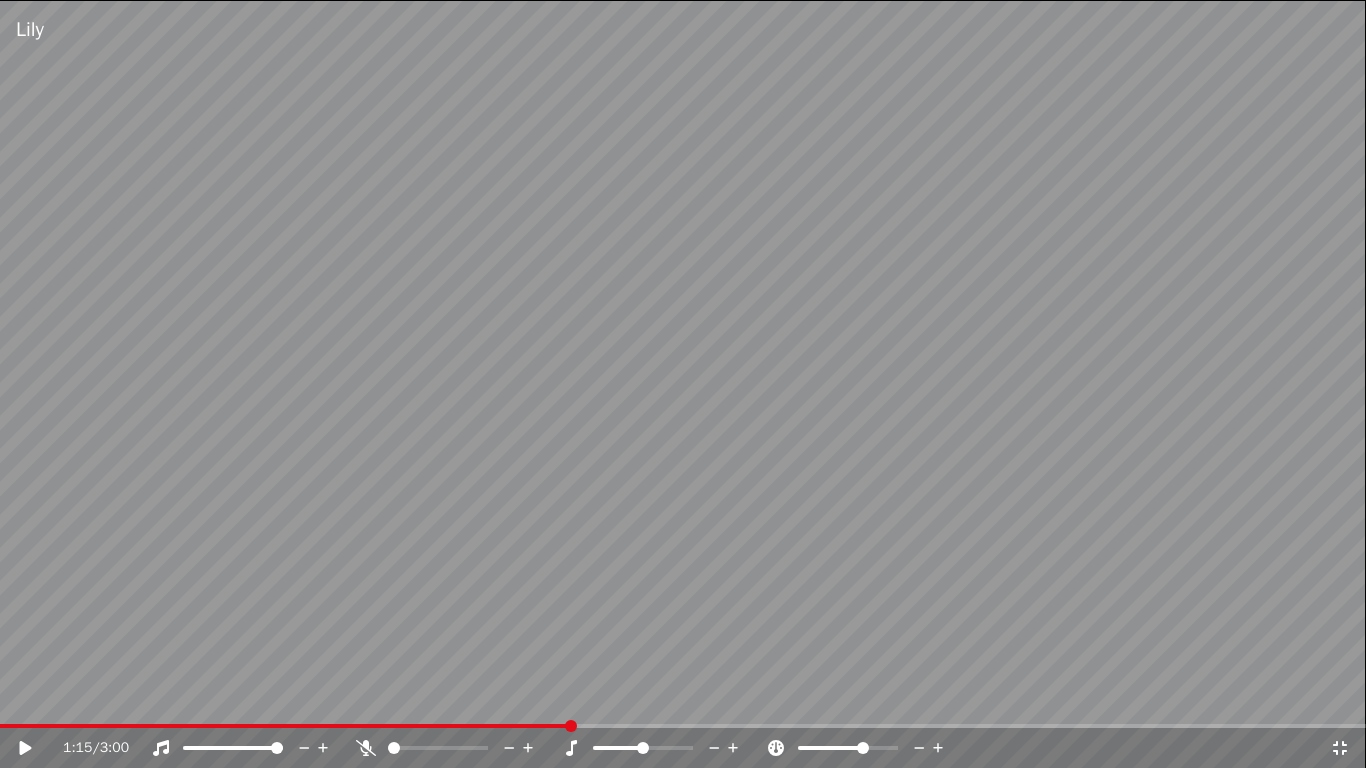click 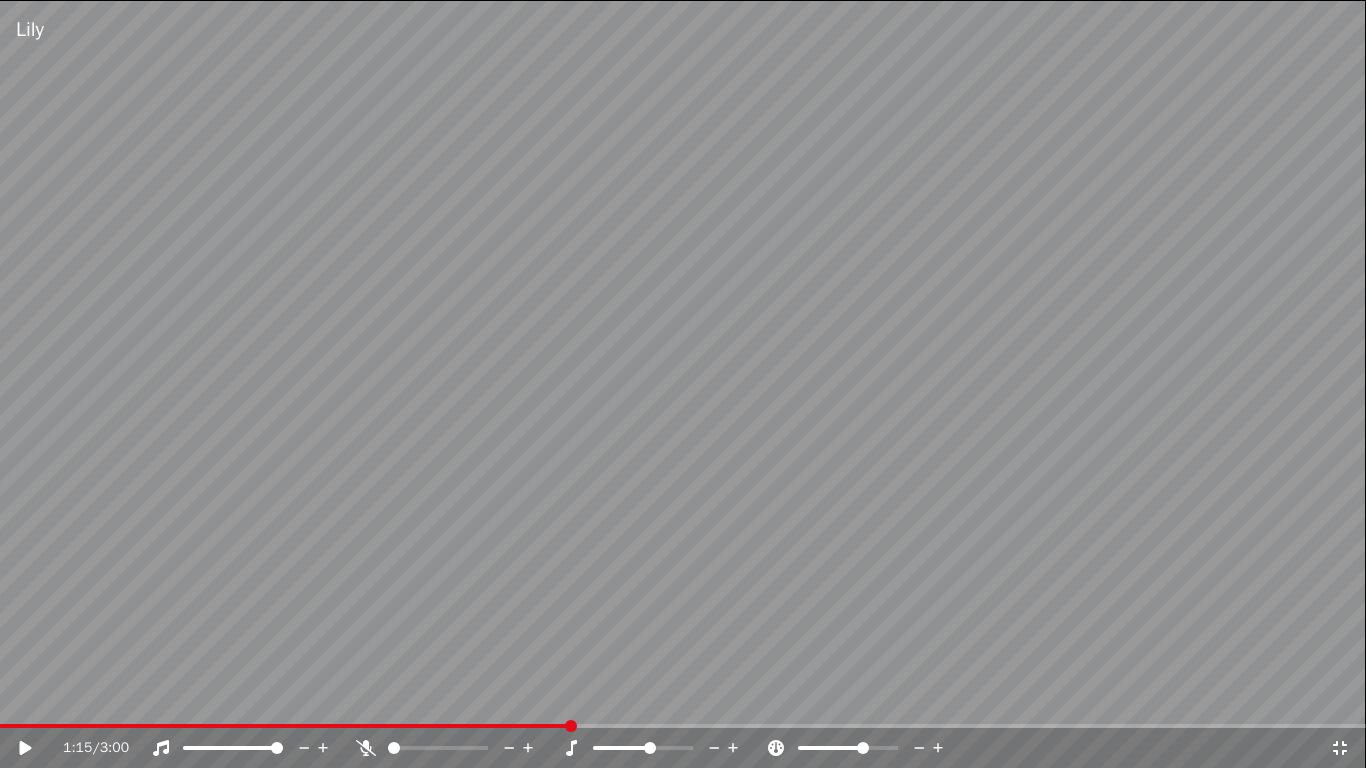 click 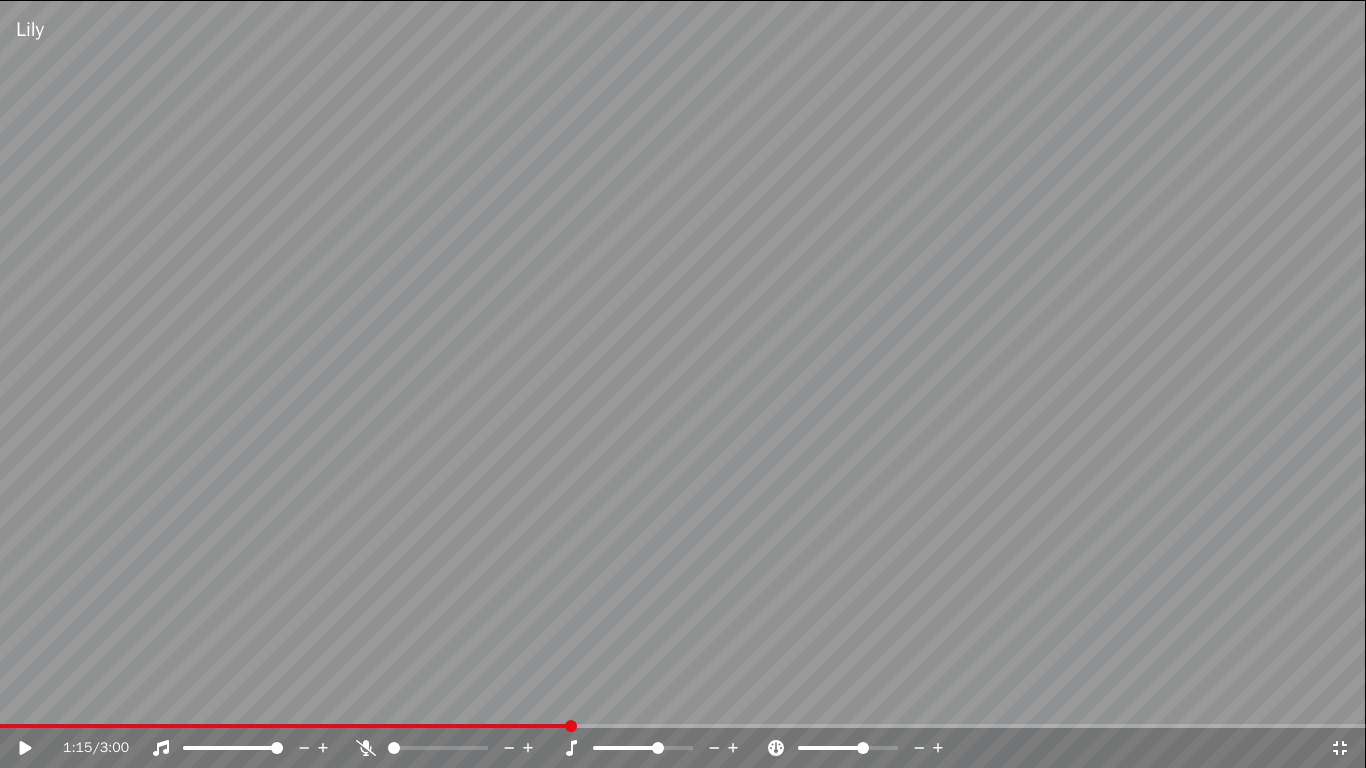 click 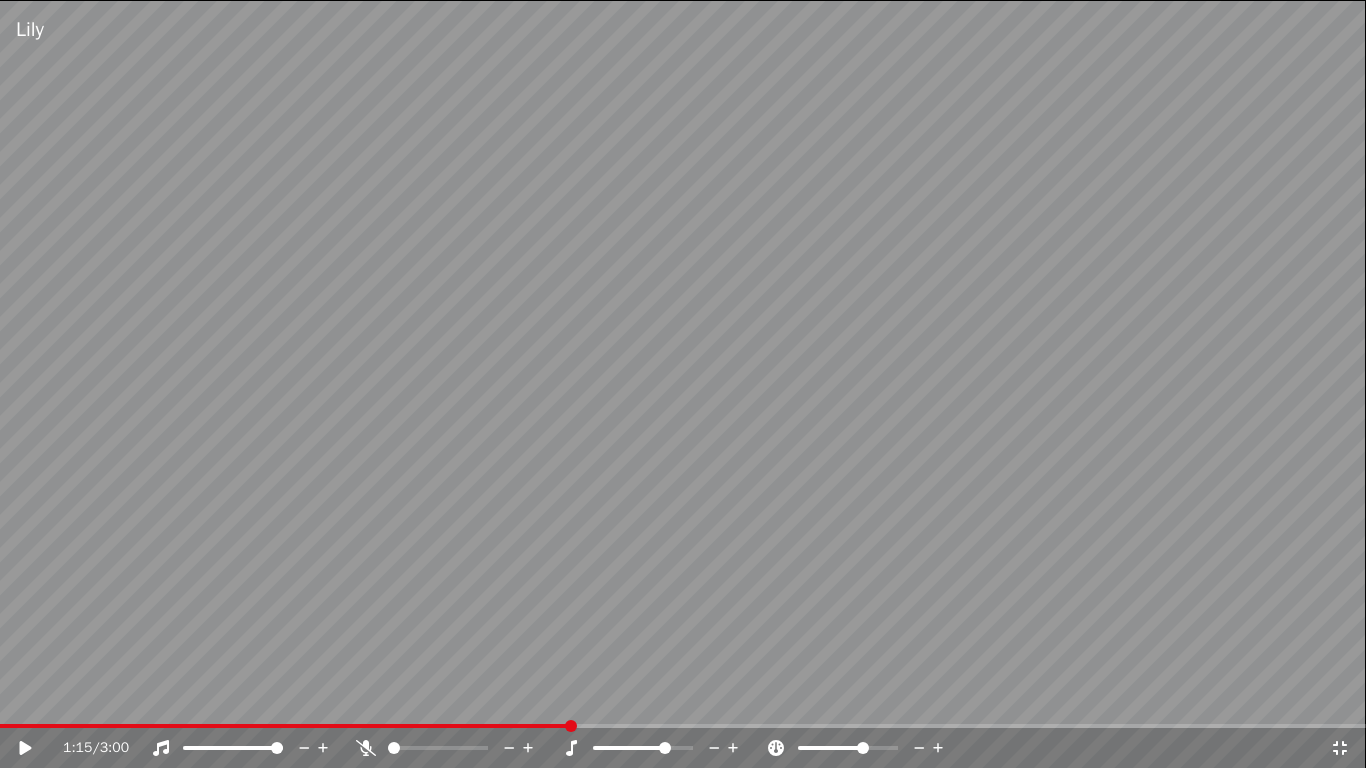click 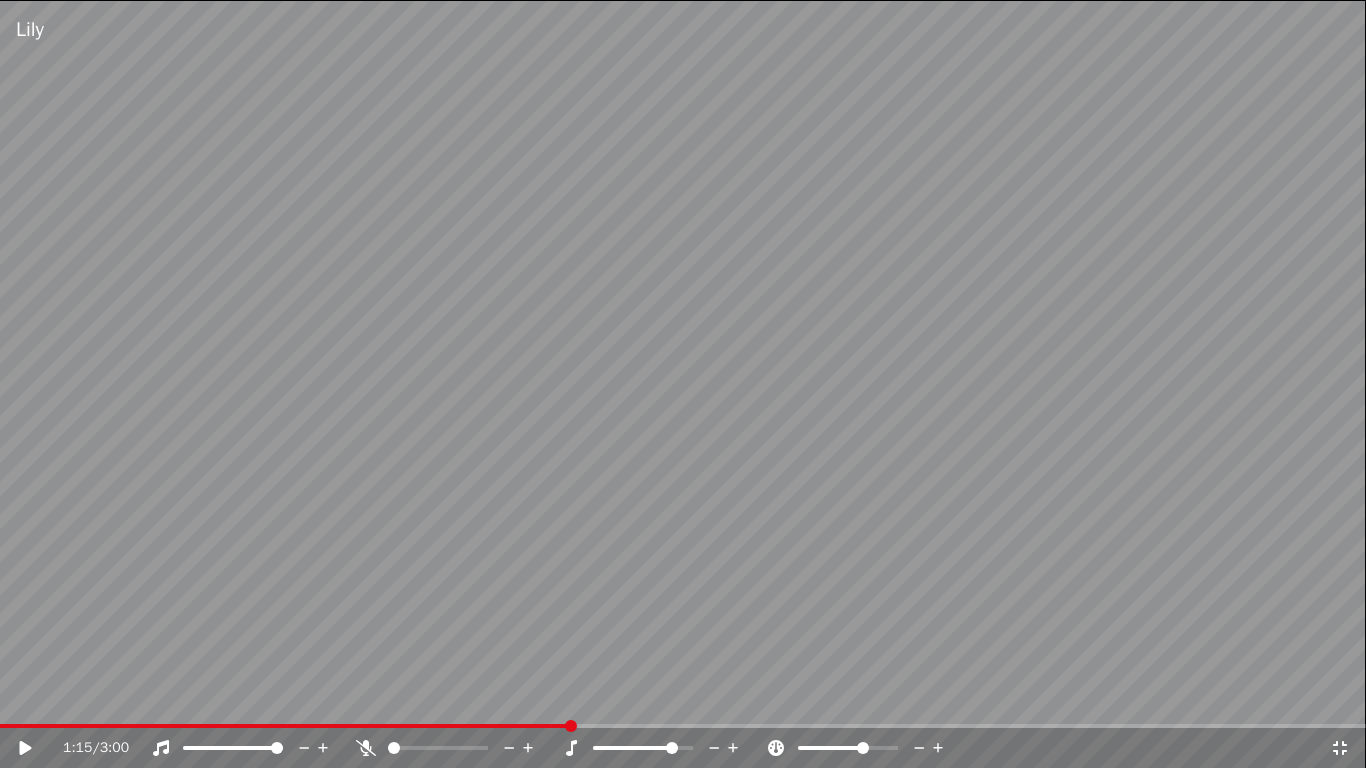 click 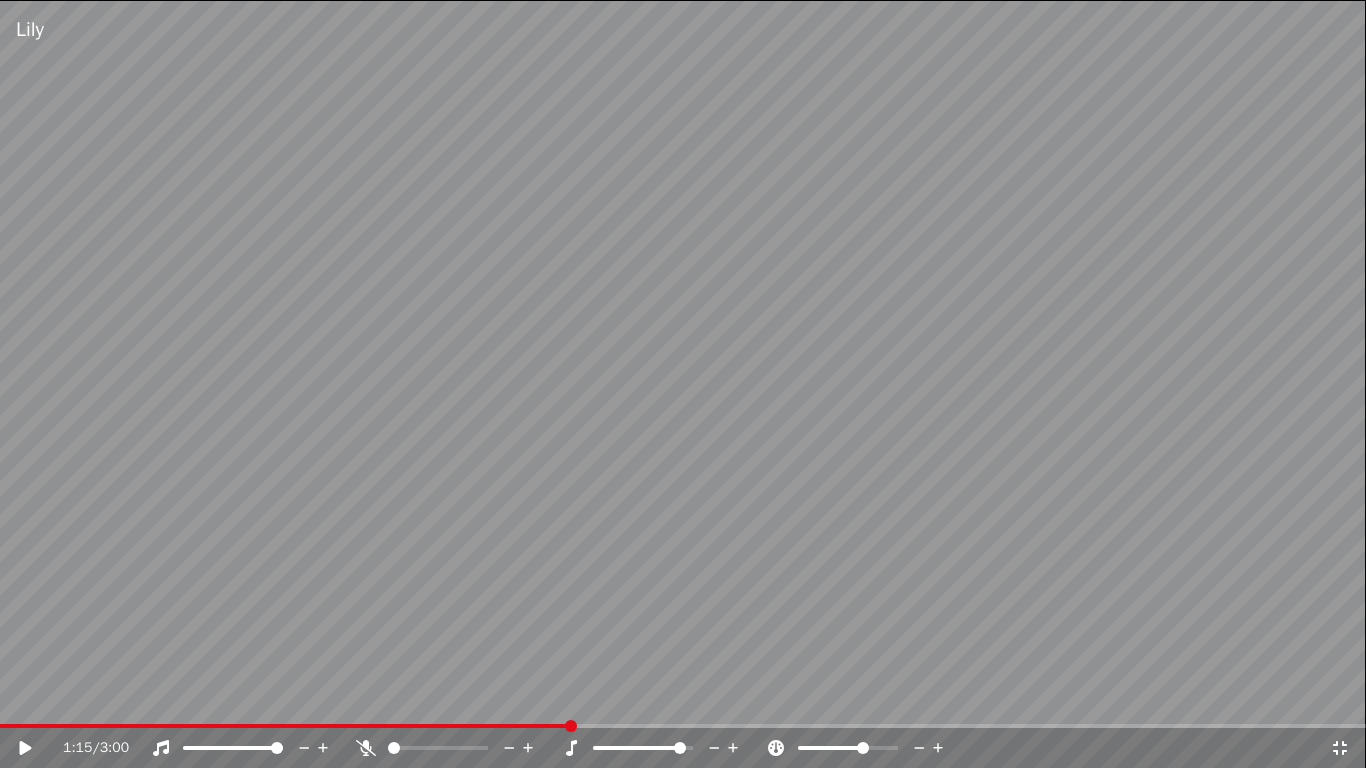 click 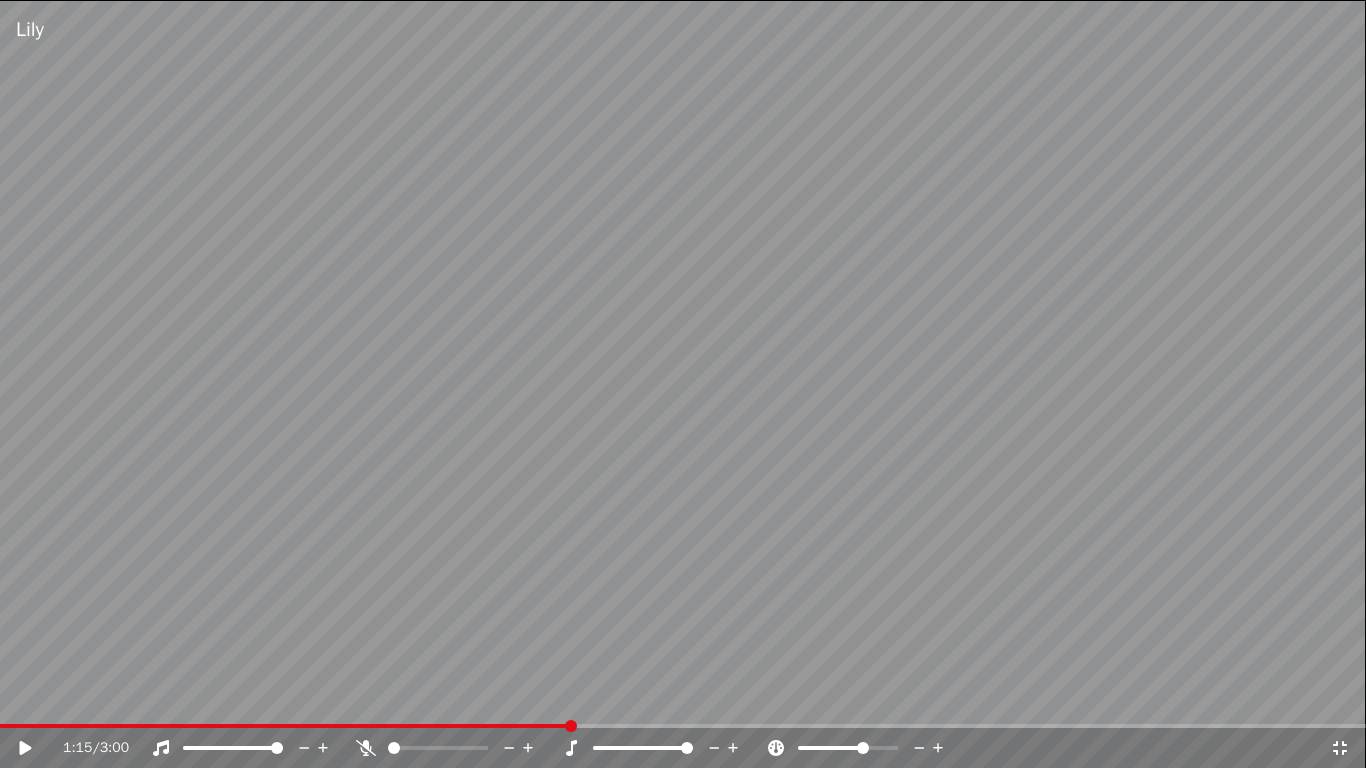 click 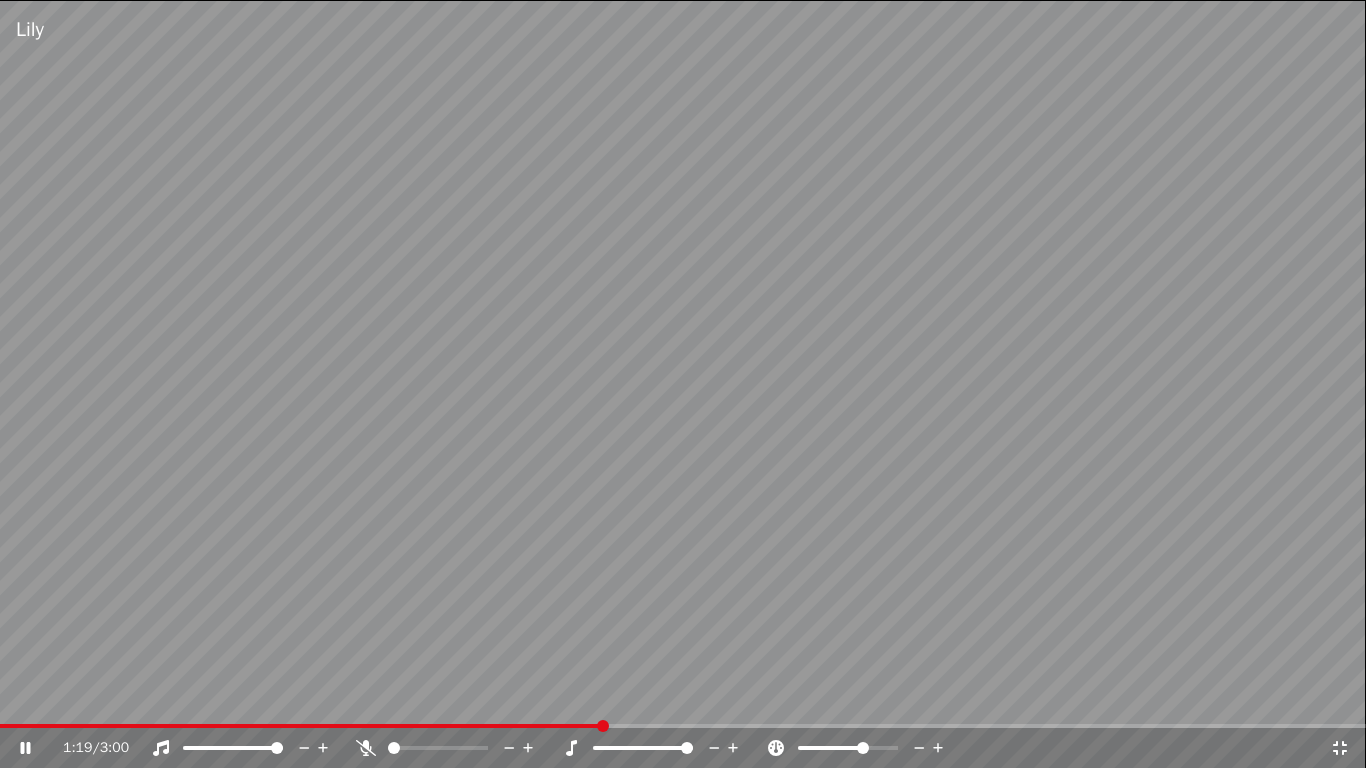 click 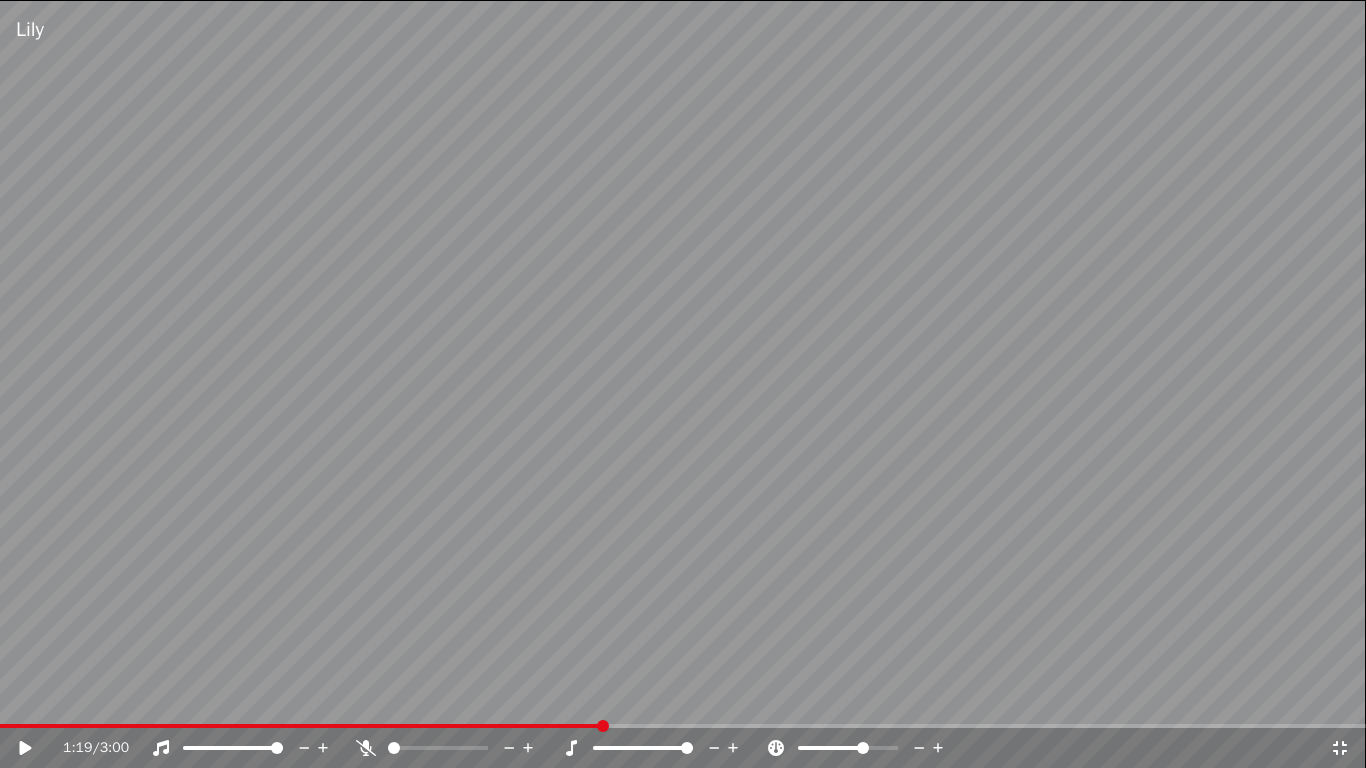 click at bounding box center (683, 384) 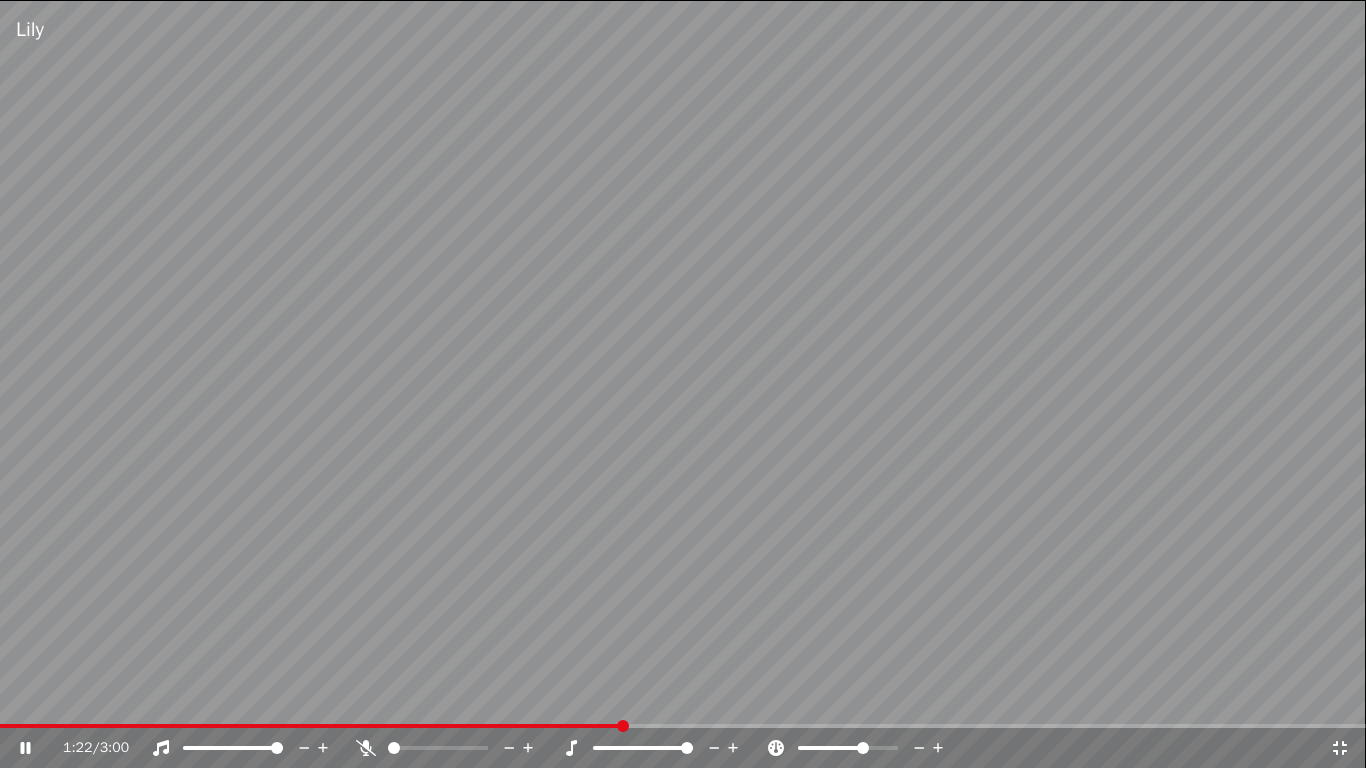 click at bounding box center [311, 726] 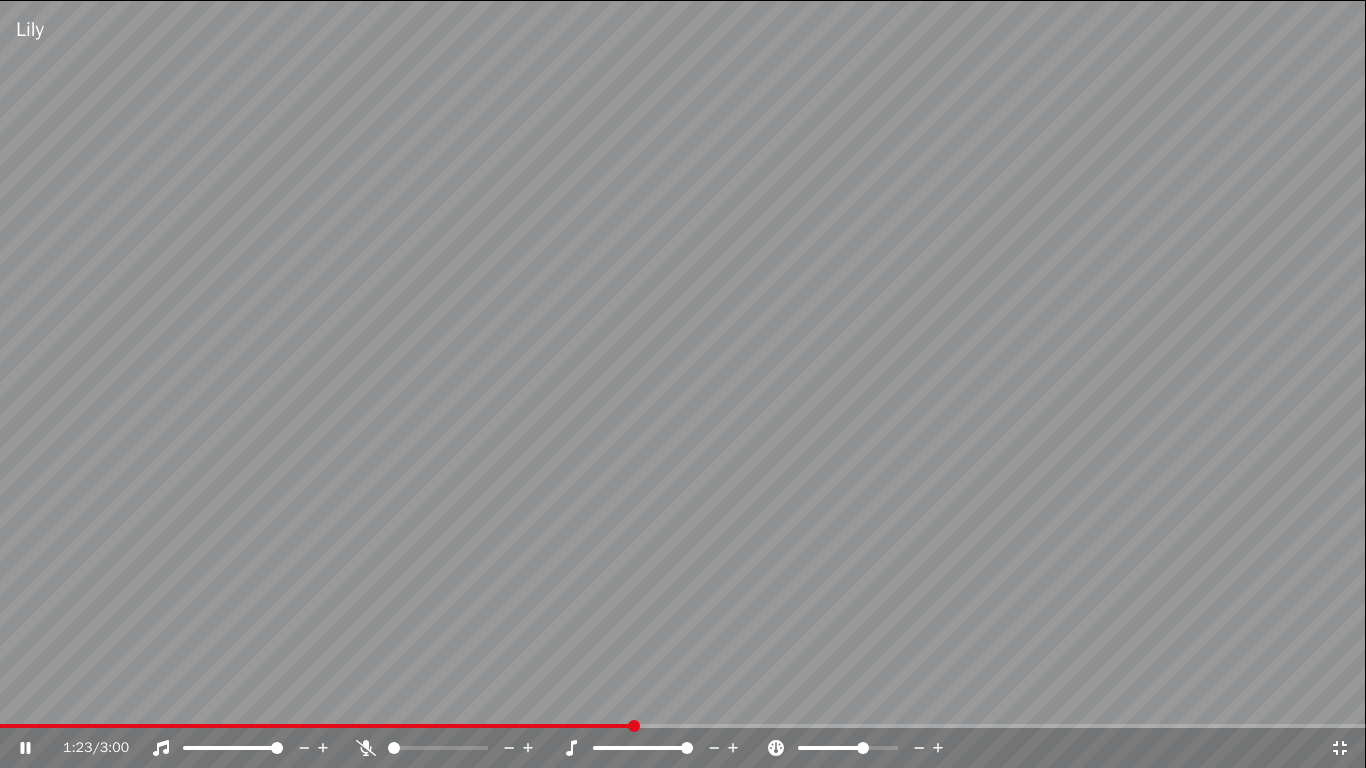 click 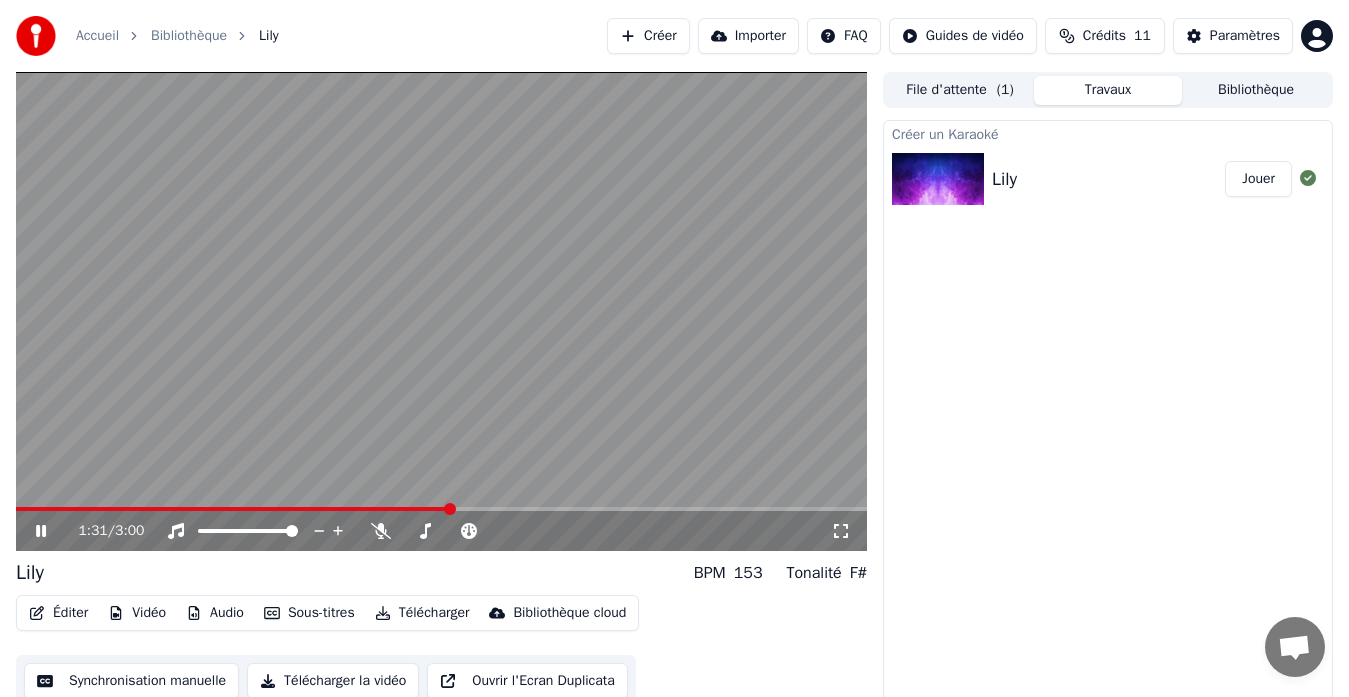 click 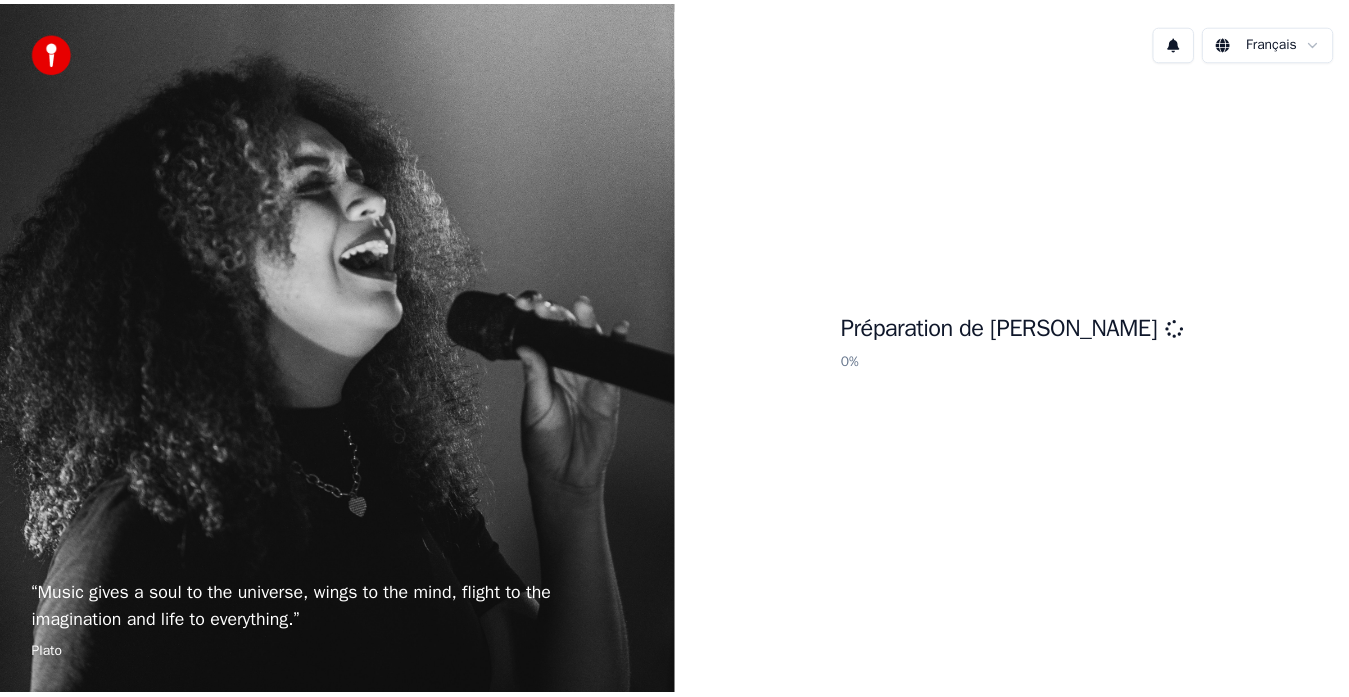 scroll, scrollTop: 0, scrollLeft: 0, axis: both 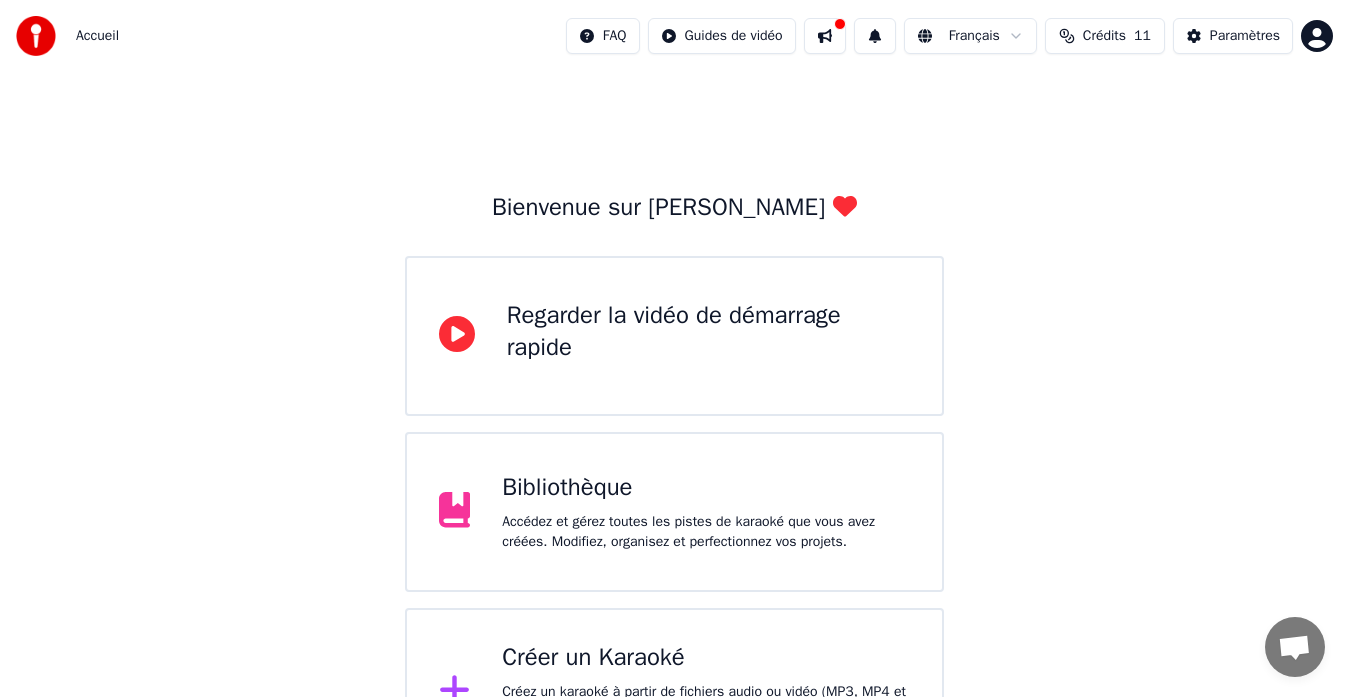 click on "Bibliothèque" at bounding box center (706, 488) 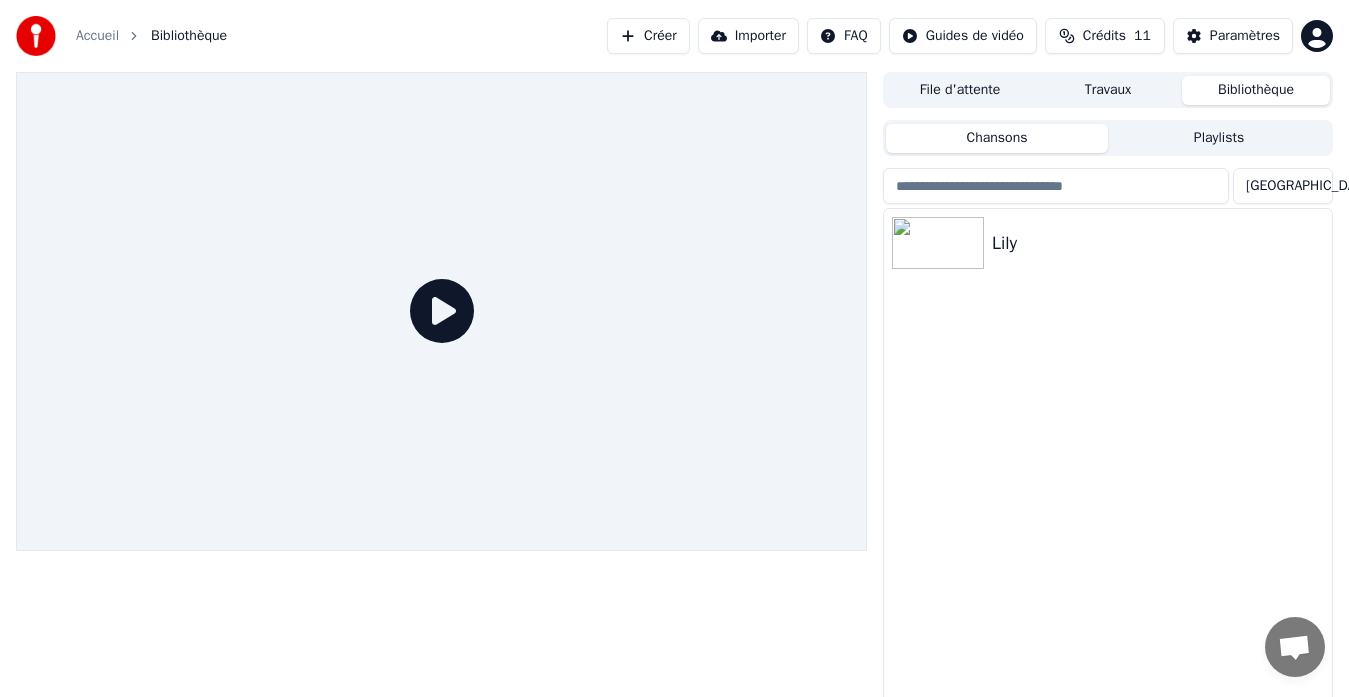 drag, startPoint x: 597, startPoint y: 503, endPoint x: 441, endPoint y: 308, distance: 249.72185 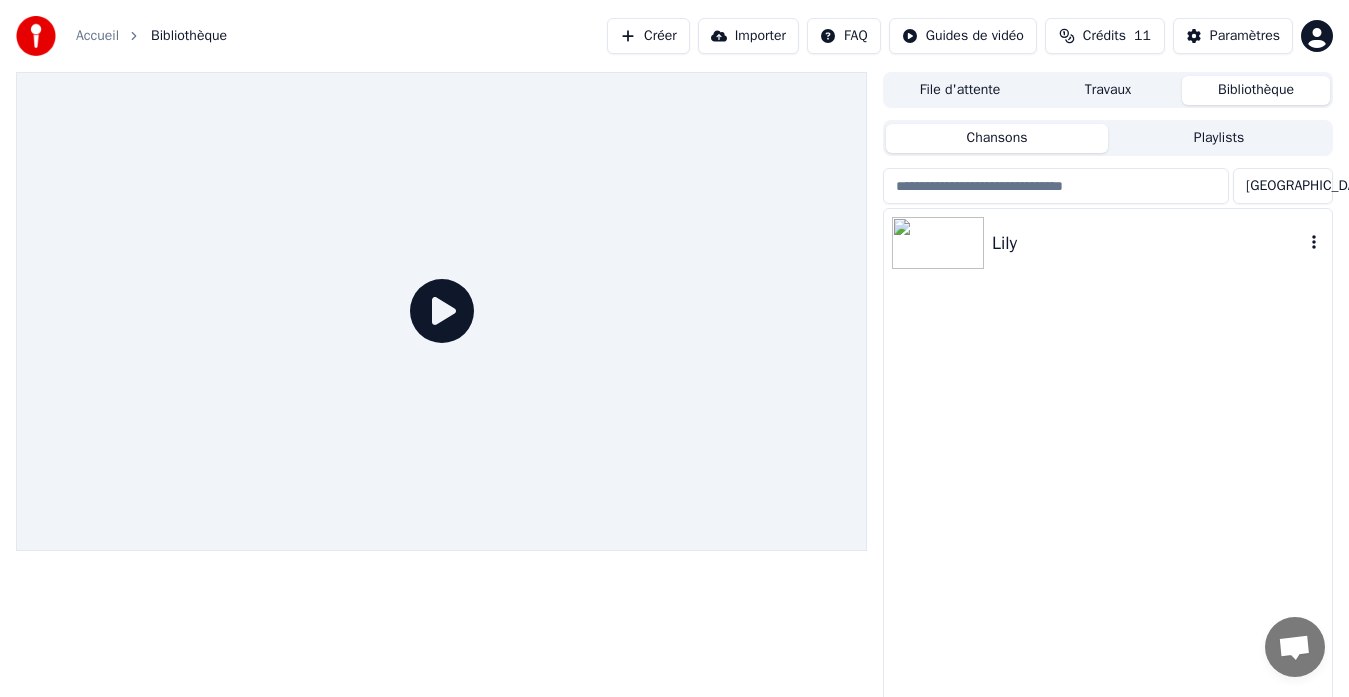 click on "Lily" at bounding box center [1148, 243] 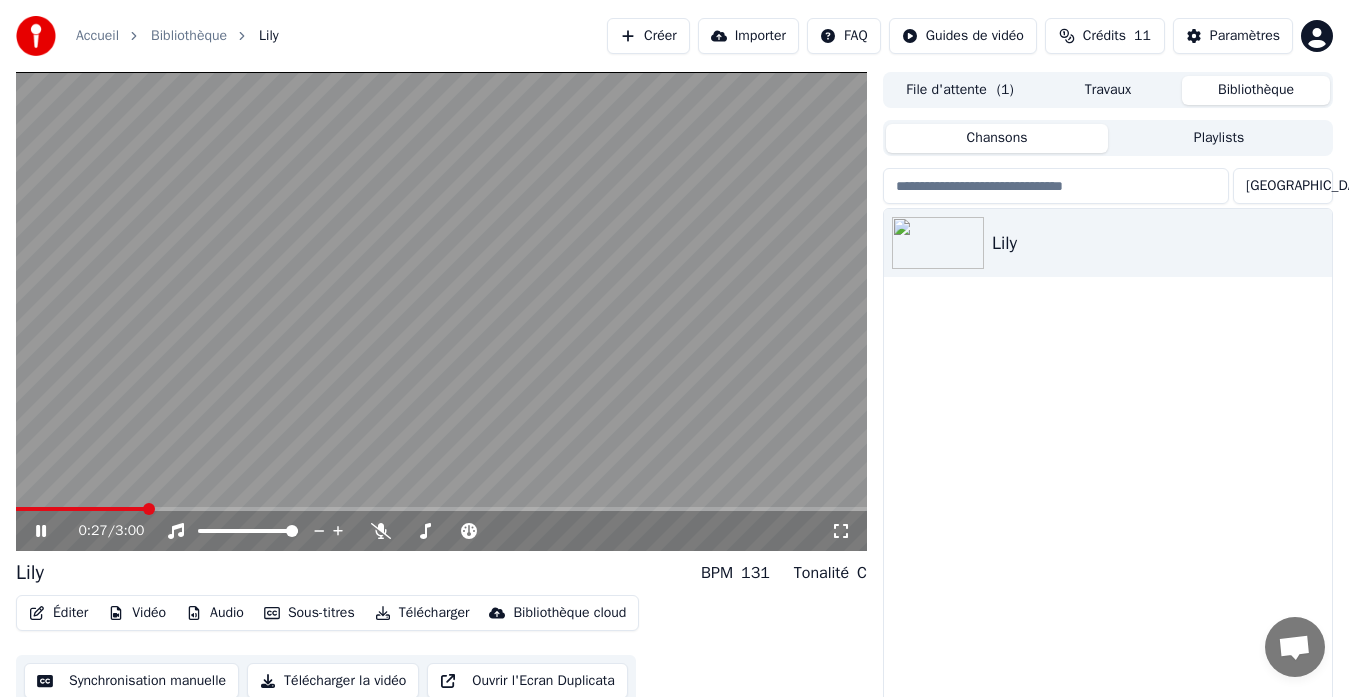 click 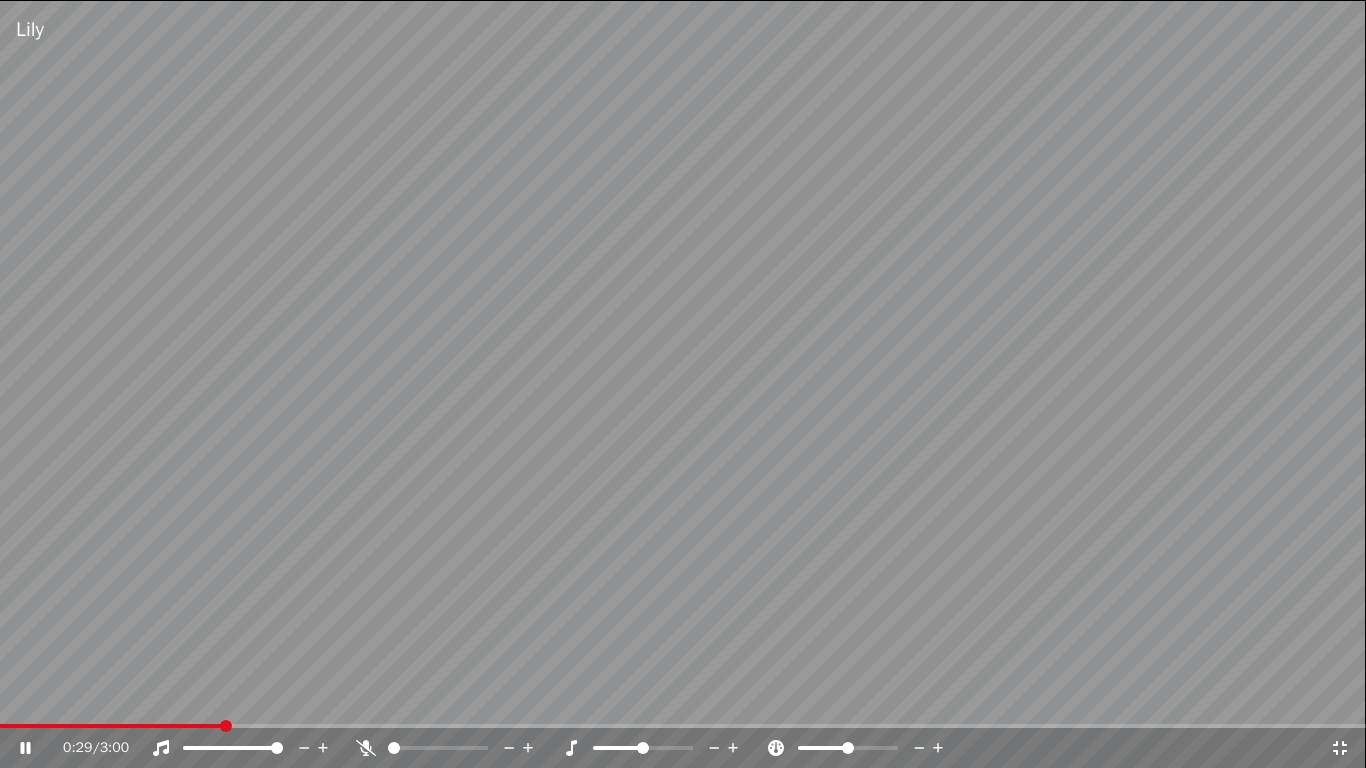 click 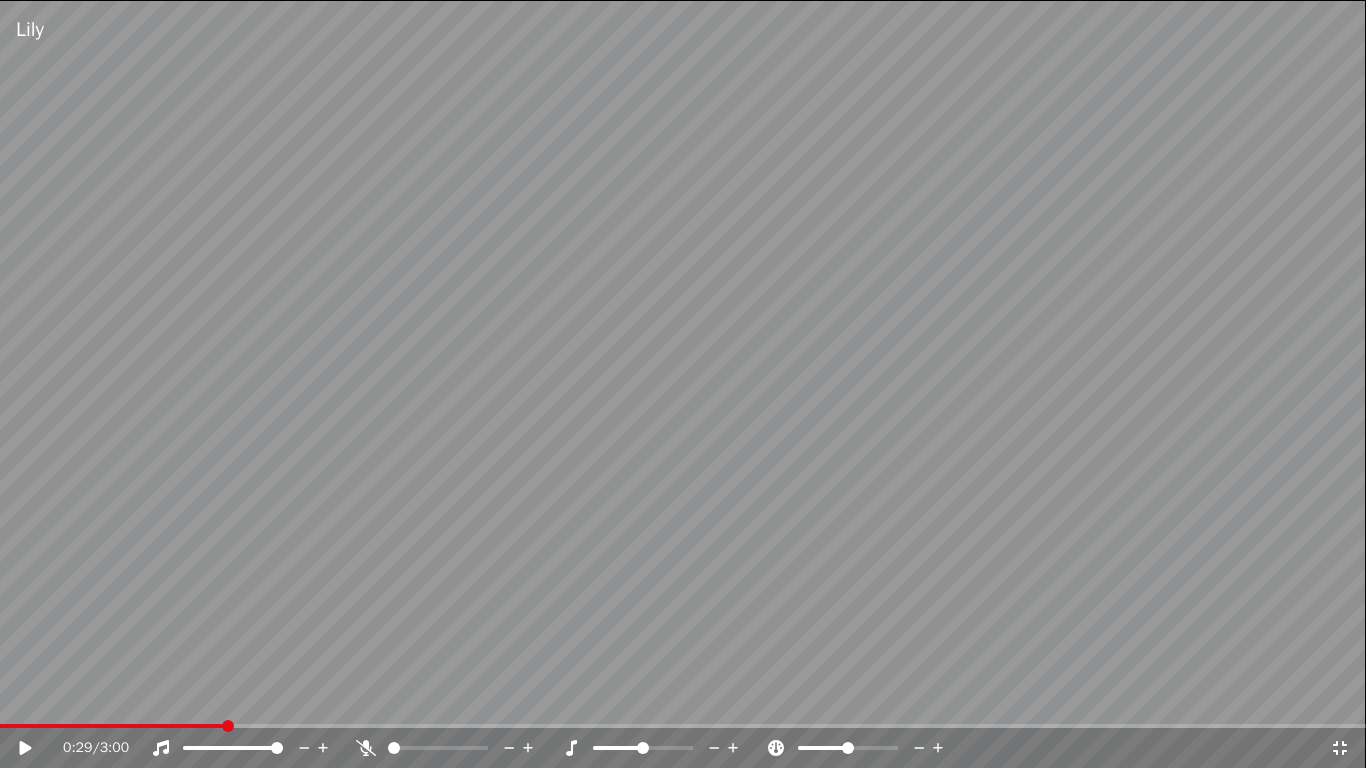 click on "0:29  /  3:00" at bounding box center [683, 748] 